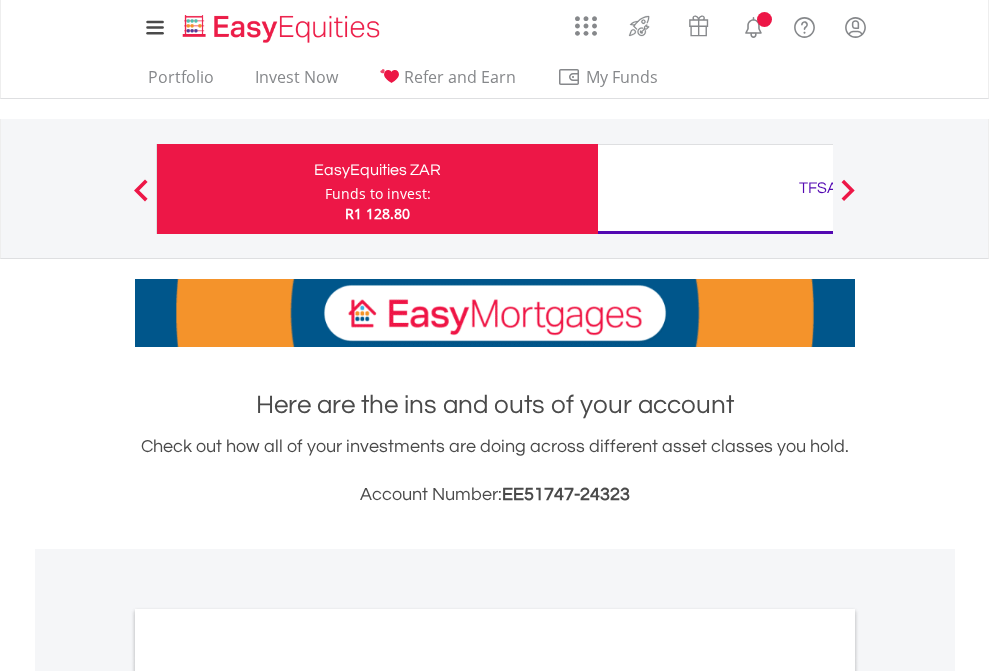scroll, scrollTop: 0, scrollLeft: 0, axis: both 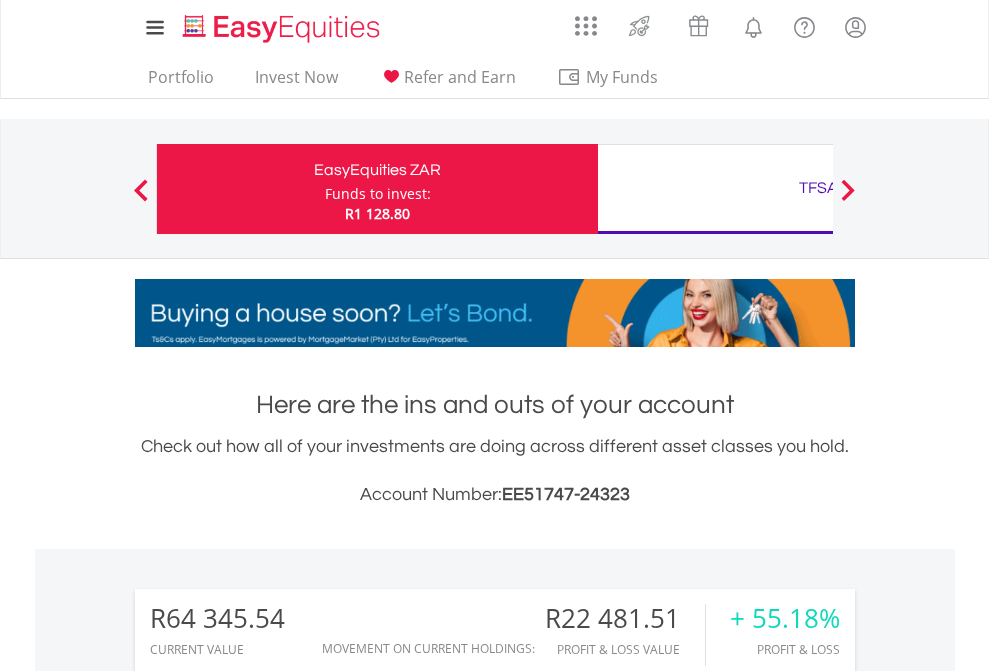 click on "Funds to invest:" at bounding box center [378, 194] 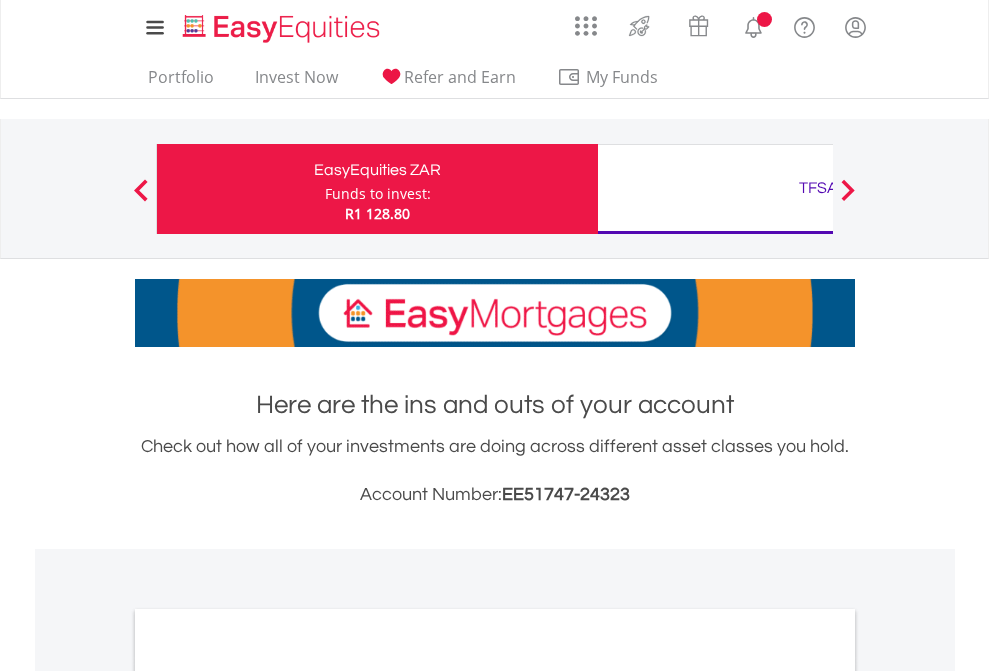 scroll, scrollTop: 0, scrollLeft: 0, axis: both 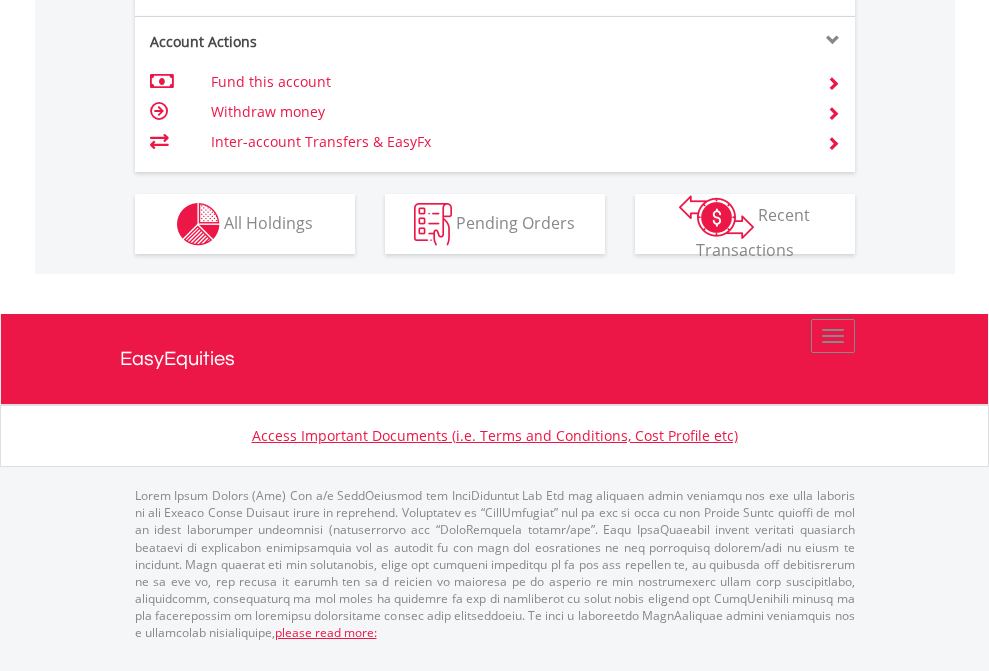 click on "Investment types" at bounding box center (706, -337) 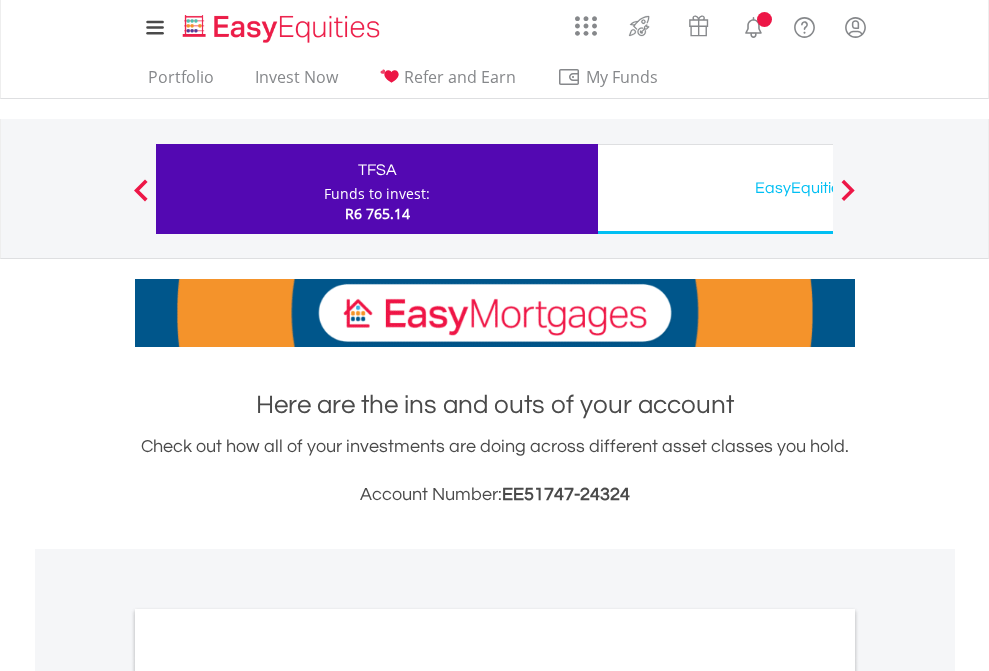 scroll, scrollTop: 0, scrollLeft: 0, axis: both 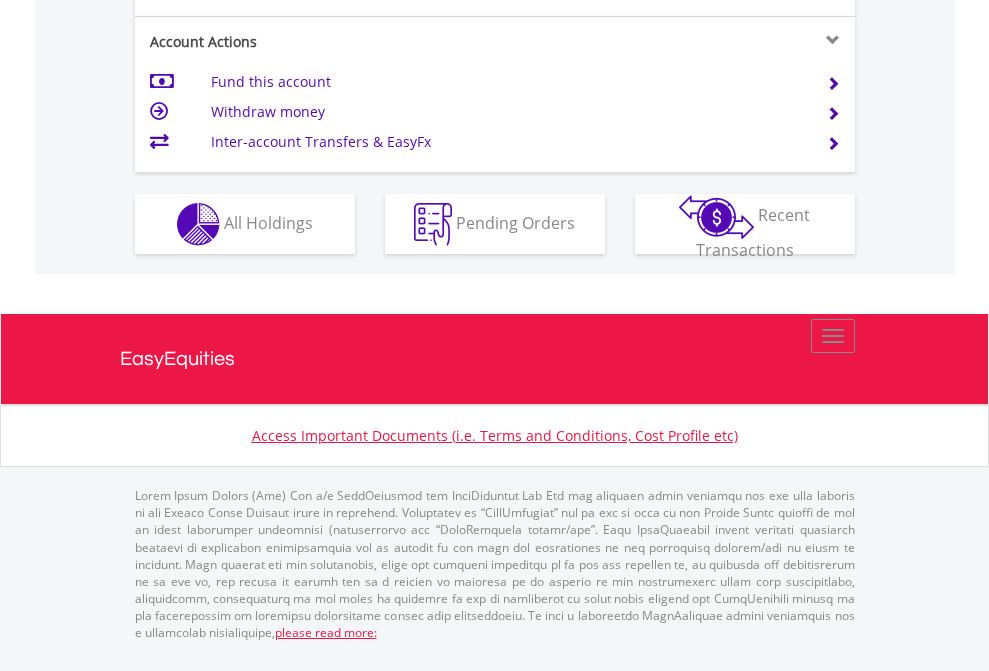 click on "Investment types" at bounding box center [706, -337] 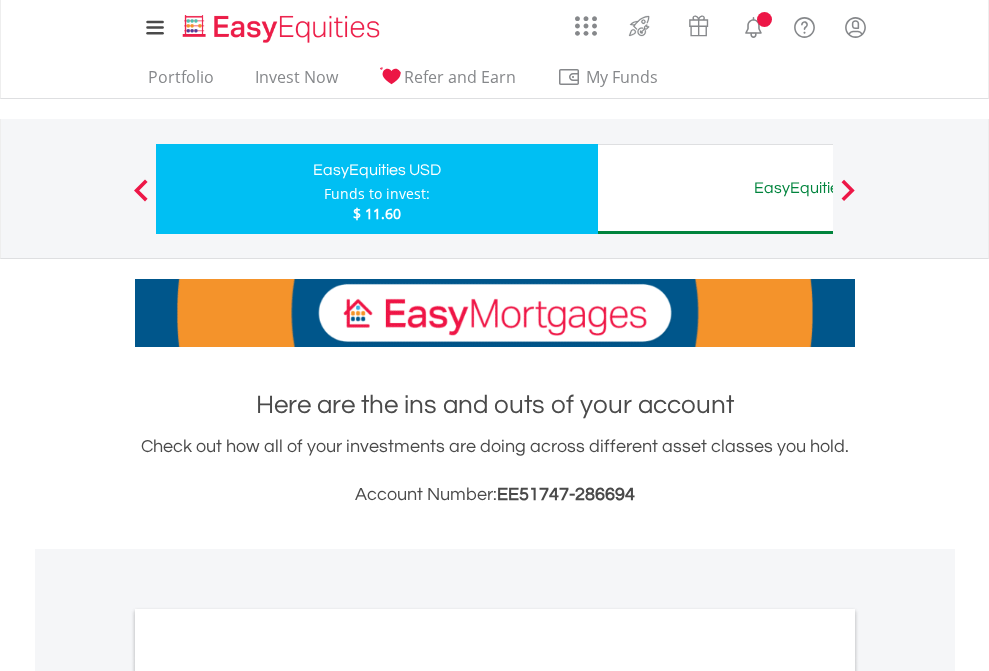 scroll, scrollTop: 0, scrollLeft: 0, axis: both 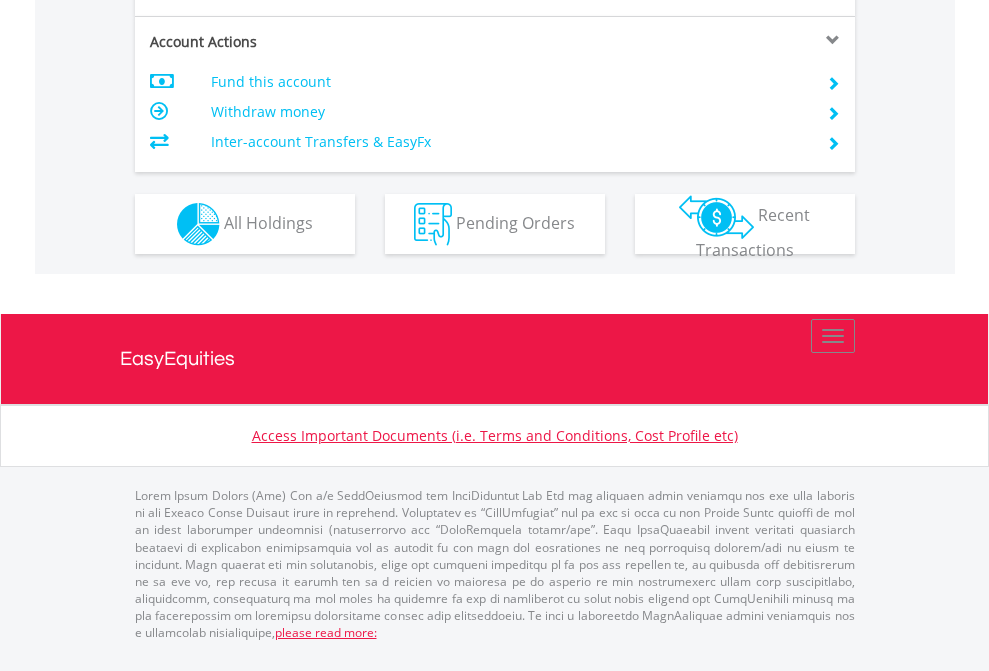 click on "Investment types" at bounding box center [706, -337] 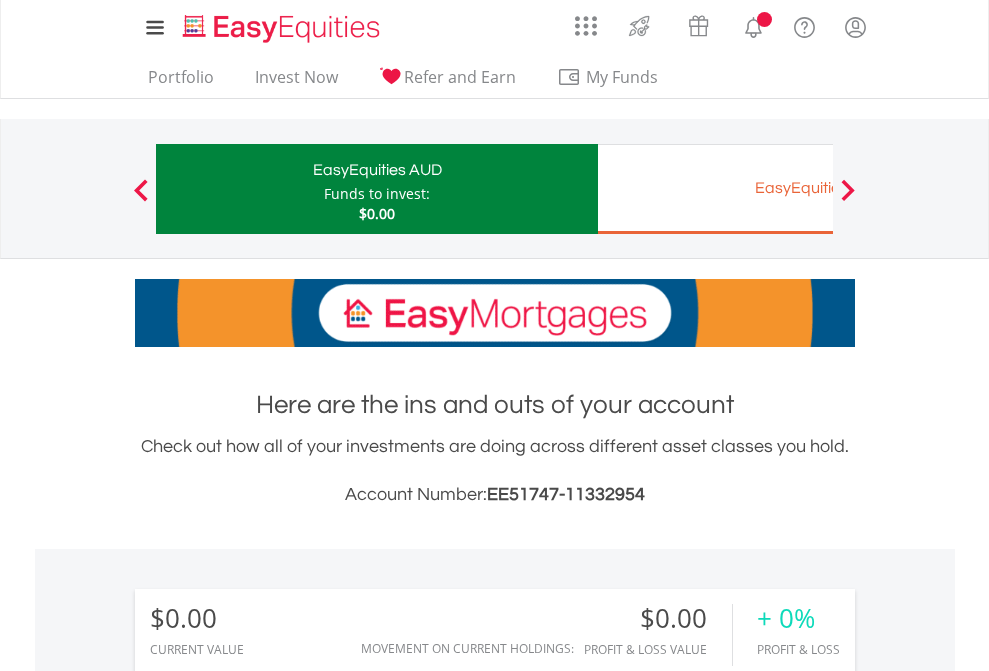 scroll, scrollTop: 0, scrollLeft: 0, axis: both 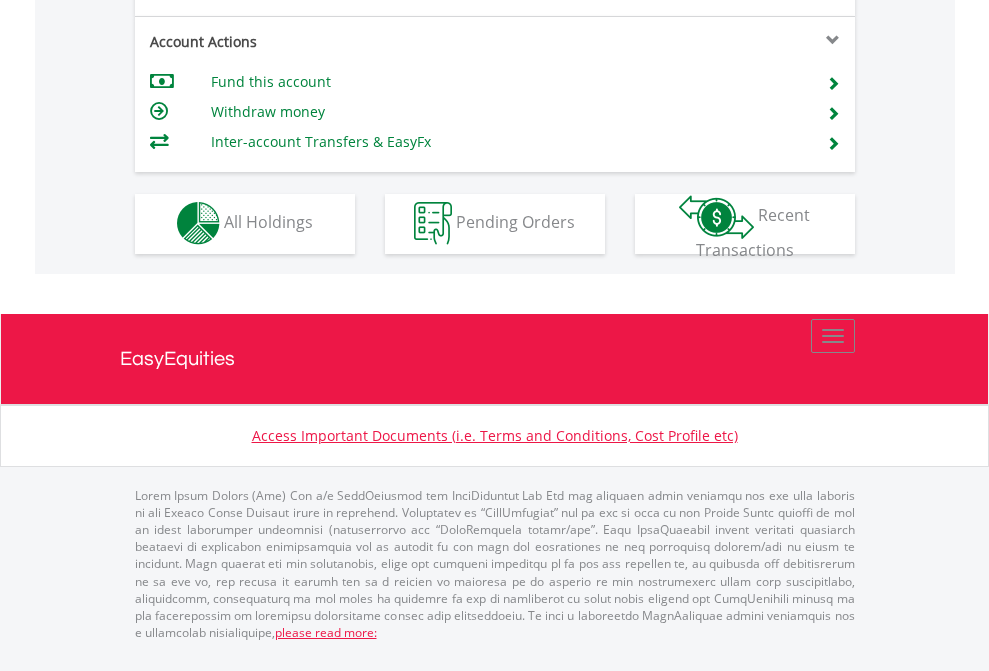 click on "Investment types" at bounding box center [706, -353] 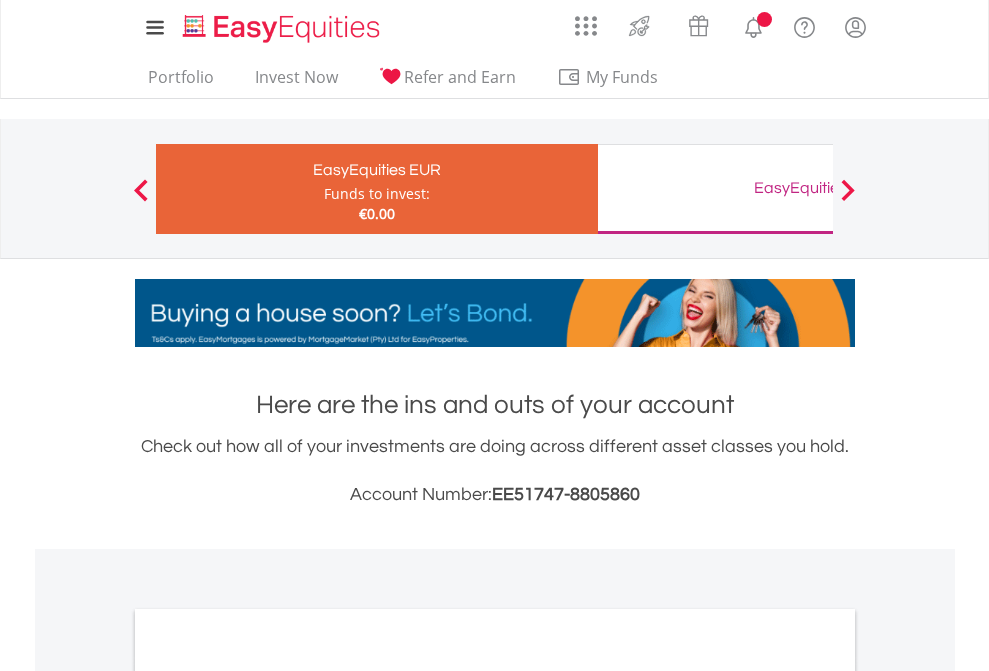 scroll, scrollTop: 0, scrollLeft: 0, axis: both 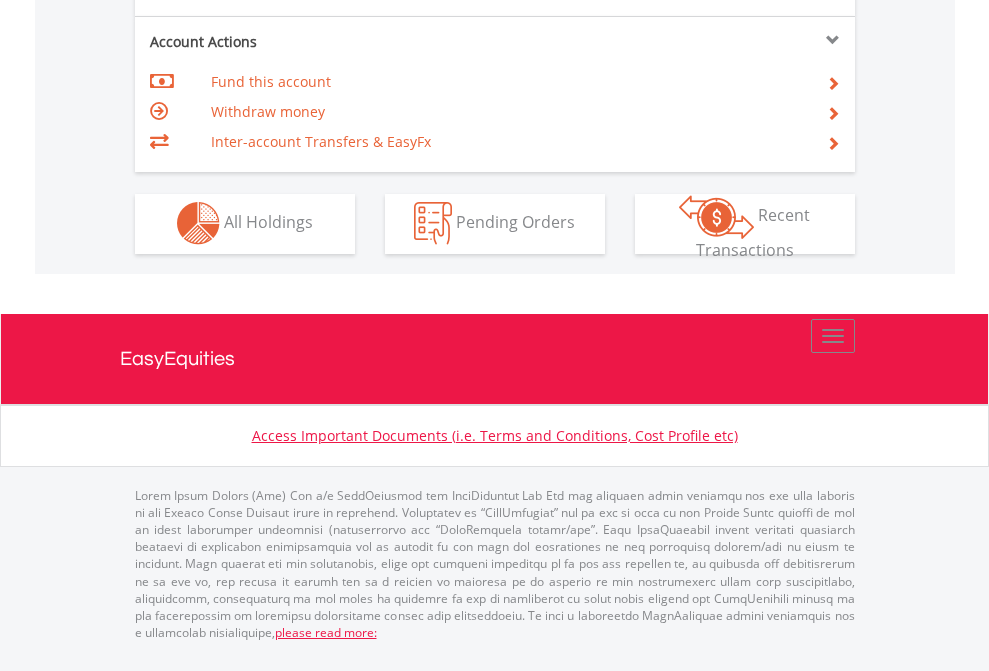 click on "Investment types" at bounding box center [706, -353] 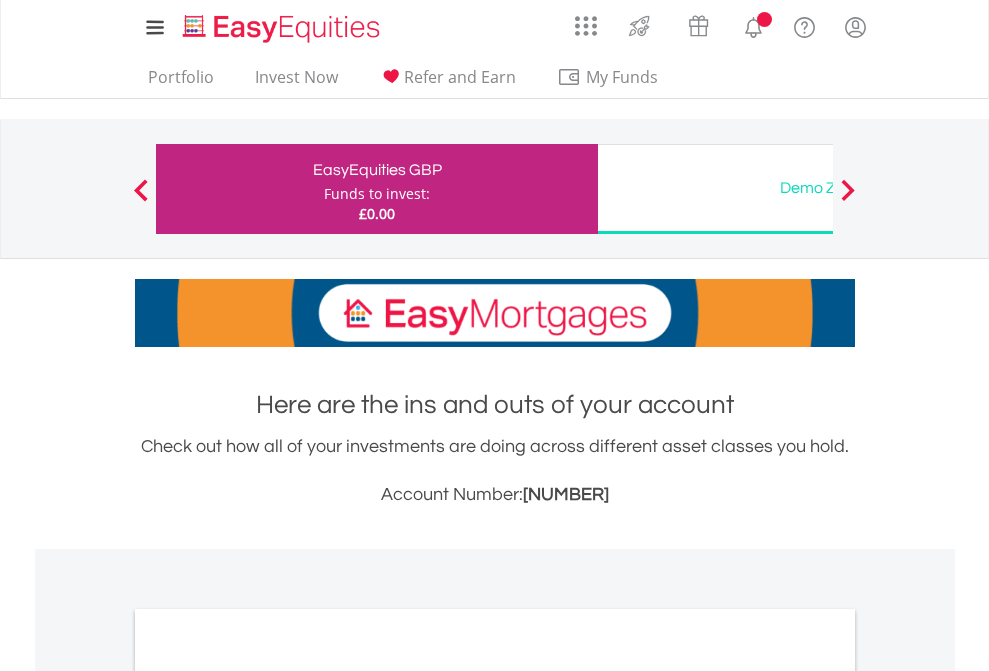 scroll, scrollTop: 0, scrollLeft: 0, axis: both 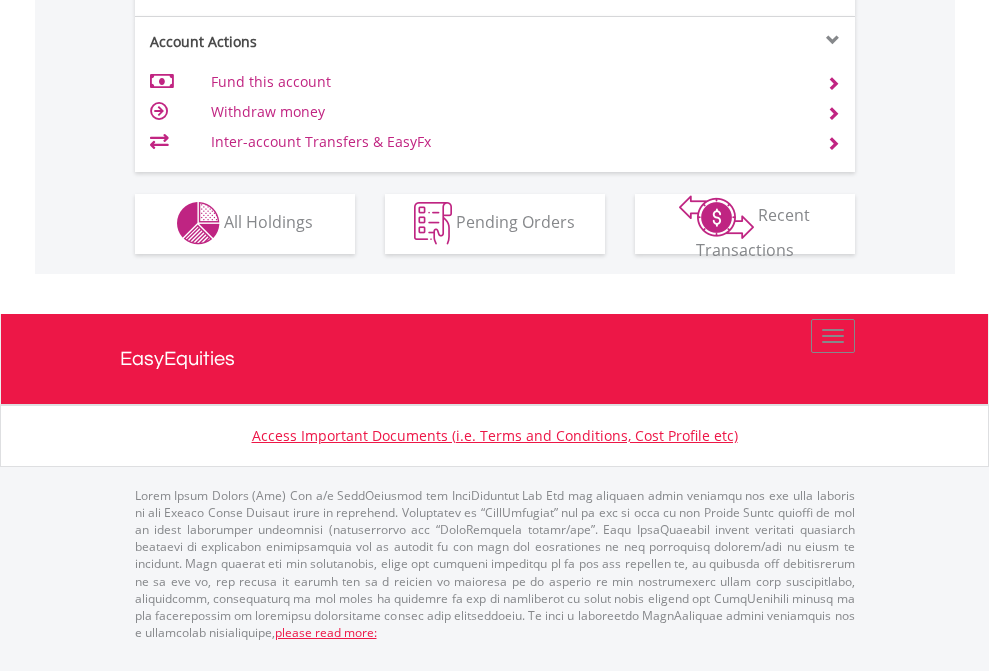 click on "Investment types" at bounding box center [706, -353] 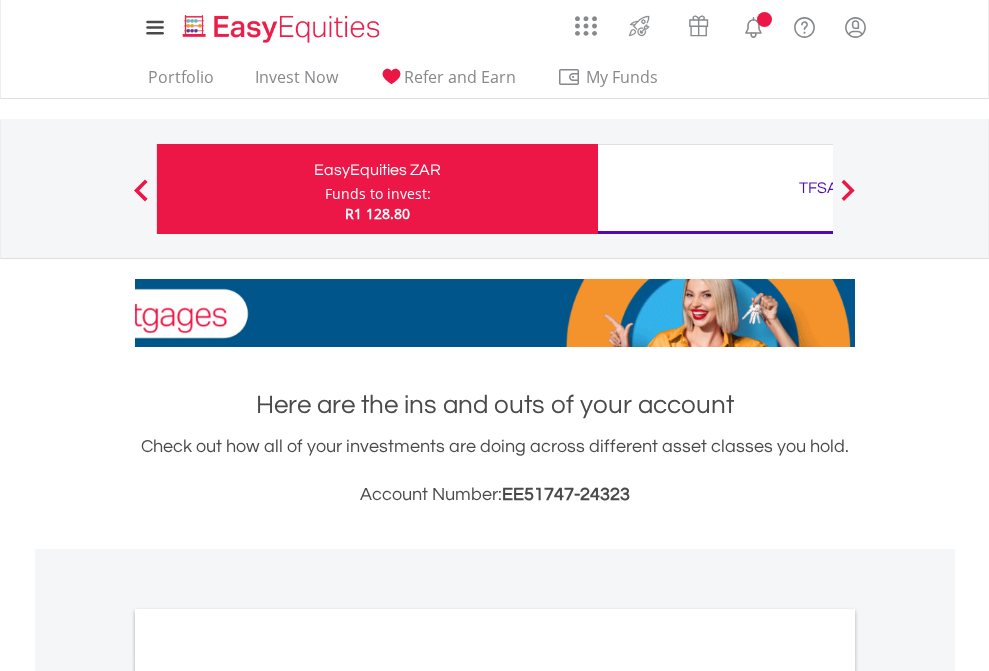 scroll, scrollTop: 0, scrollLeft: 0, axis: both 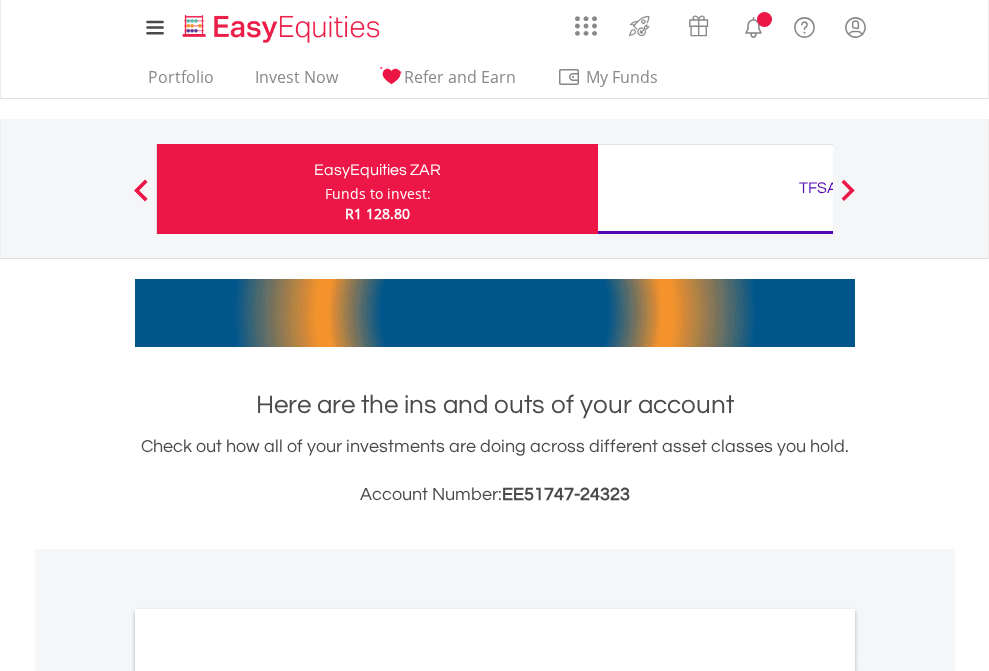 click on "All Holdings" at bounding box center [268, 1096] 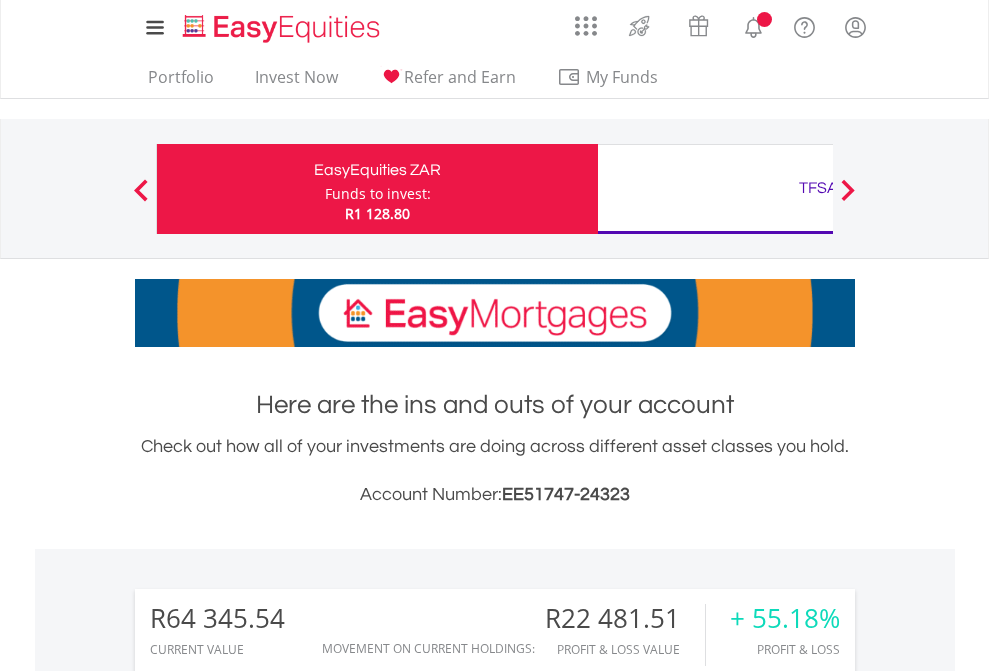 scroll, scrollTop: 1202, scrollLeft: 0, axis: vertical 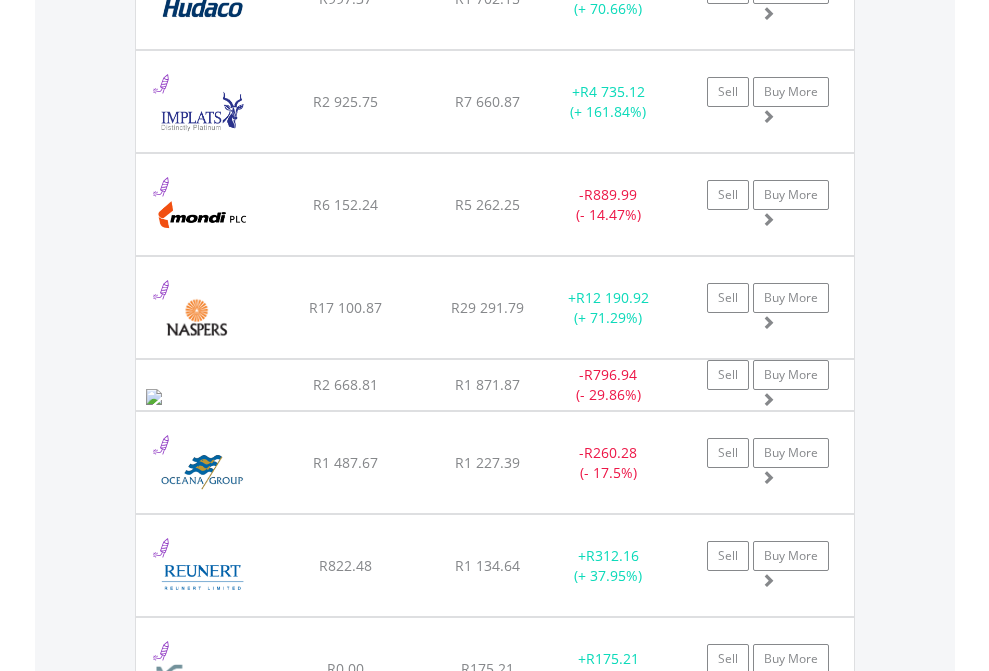 click on "TFSA" at bounding box center [818, -2116] 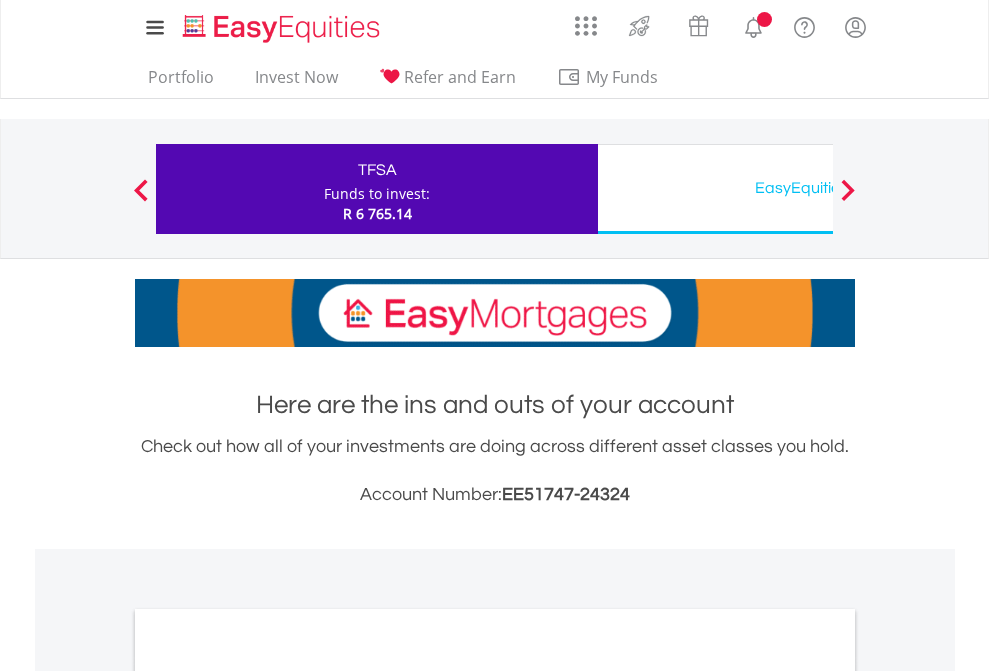 scroll, scrollTop: 0, scrollLeft: 0, axis: both 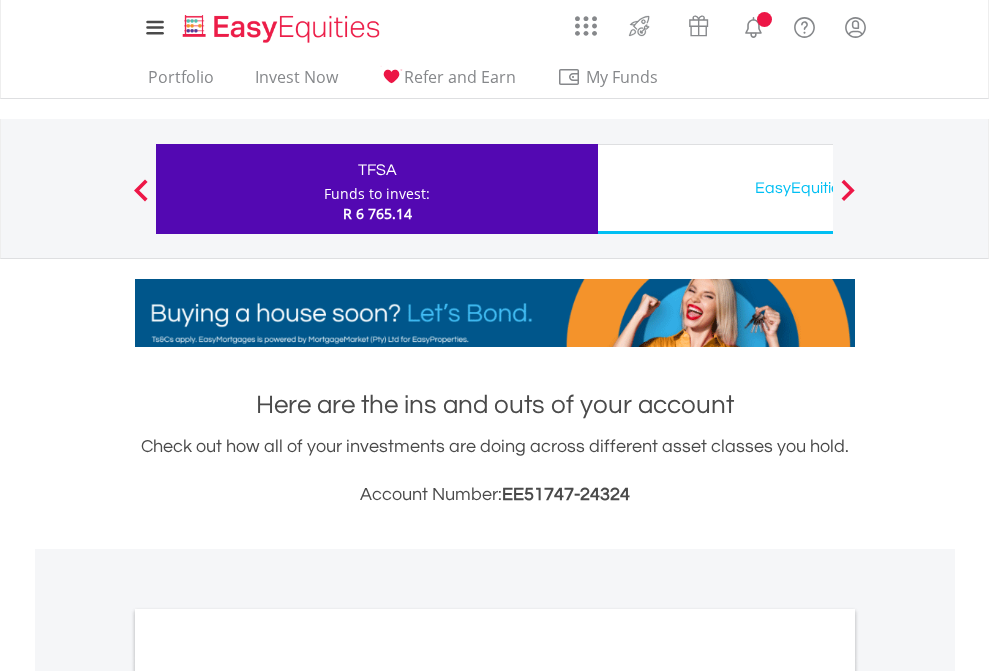 click on "All Holdings" at bounding box center [268, 1096] 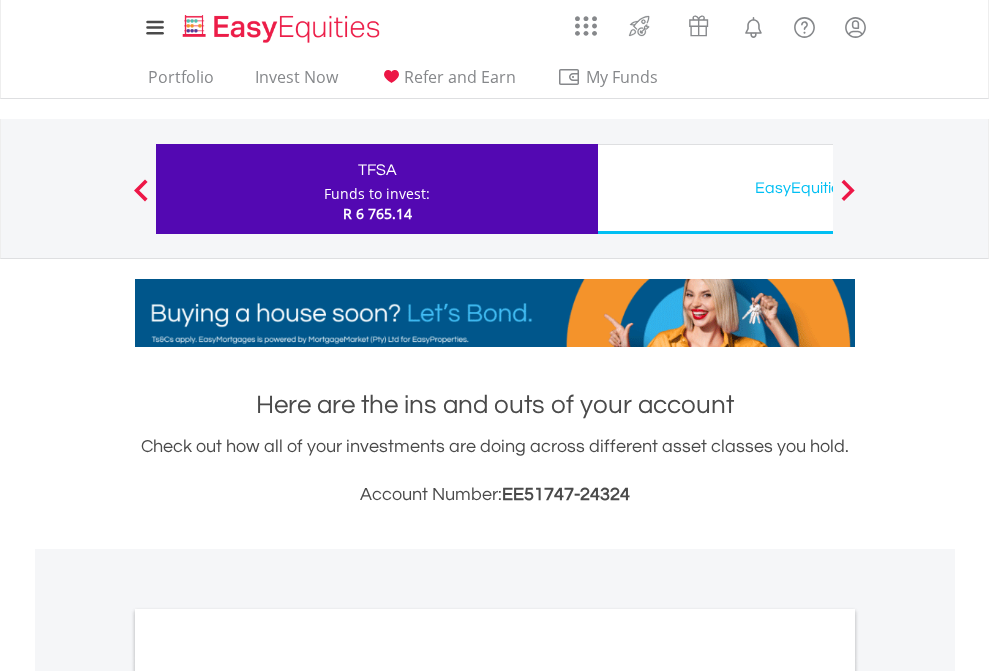 scroll, scrollTop: 1202, scrollLeft: 0, axis: vertical 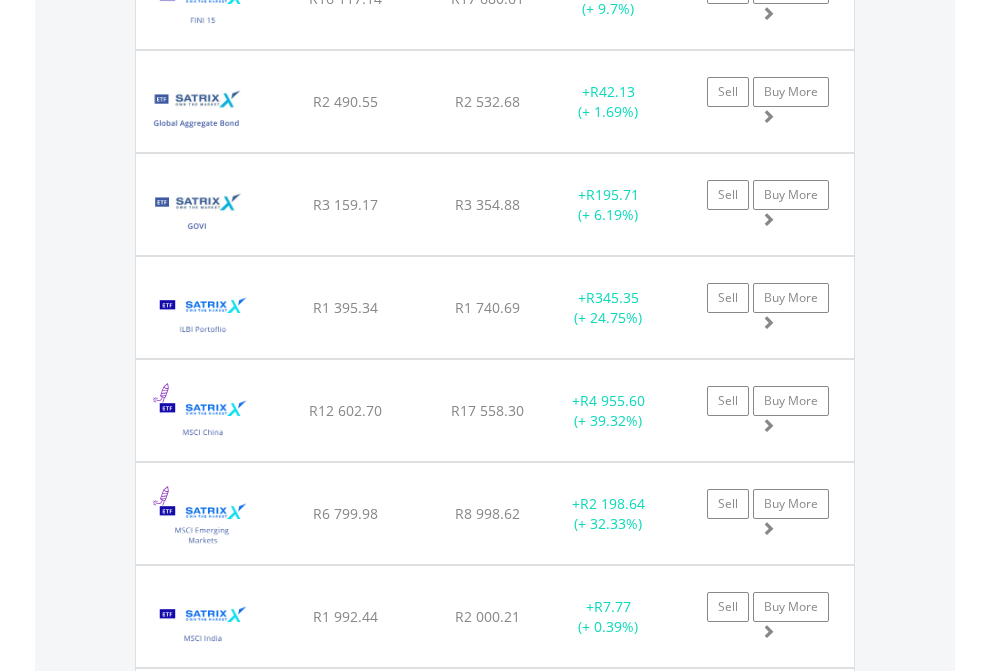 click on "EasyEquities USD" at bounding box center [818, -2156] 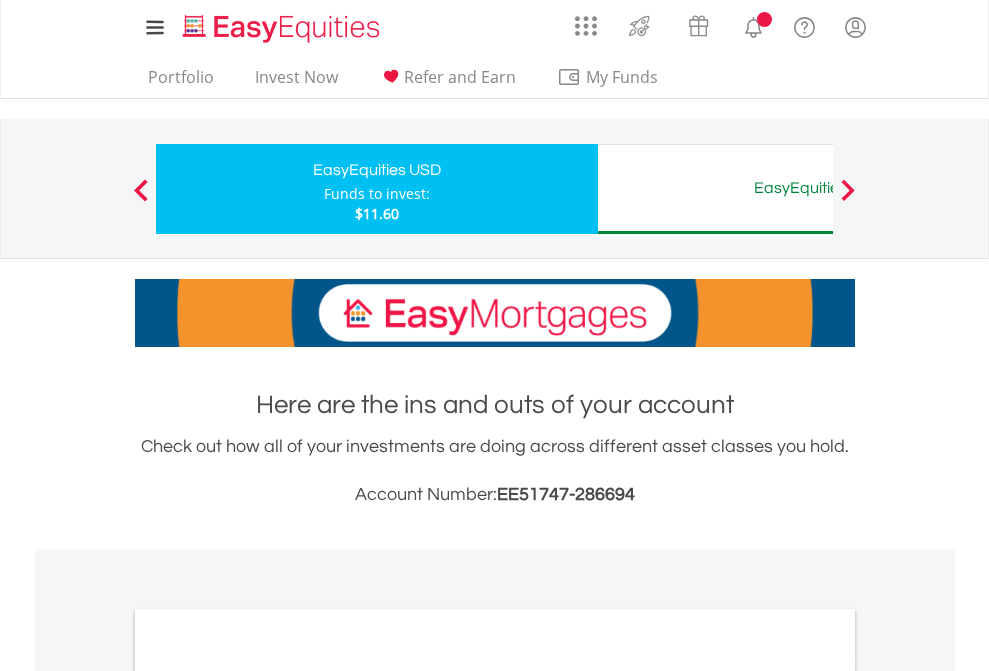 scroll, scrollTop: 0, scrollLeft: 0, axis: both 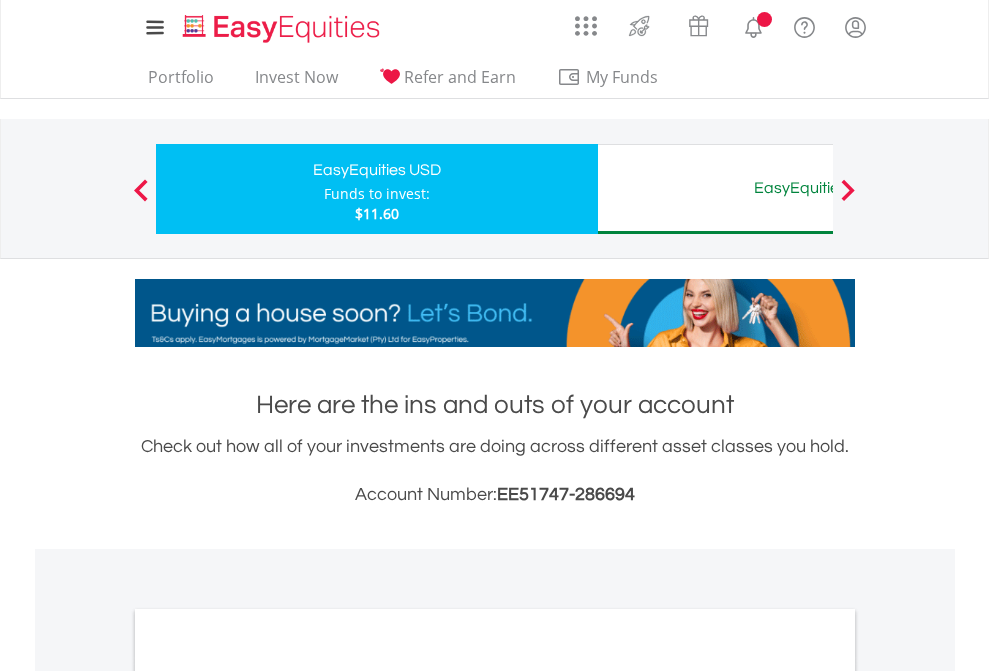 click on "All Holdings" at bounding box center [268, 1096] 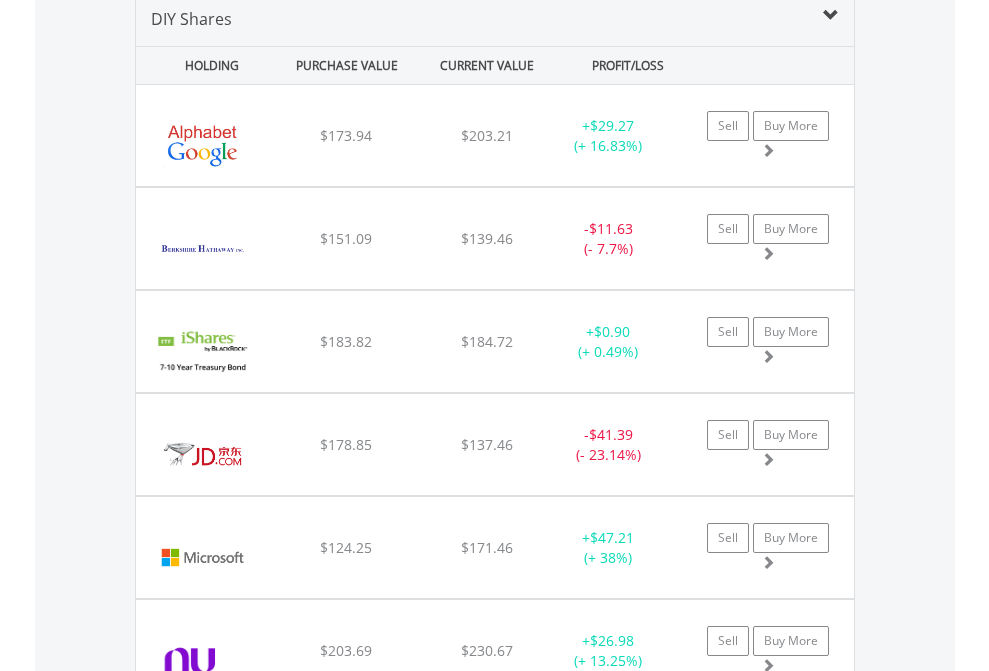 scroll, scrollTop: 1933, scrollLeft: 0, axis: vertical 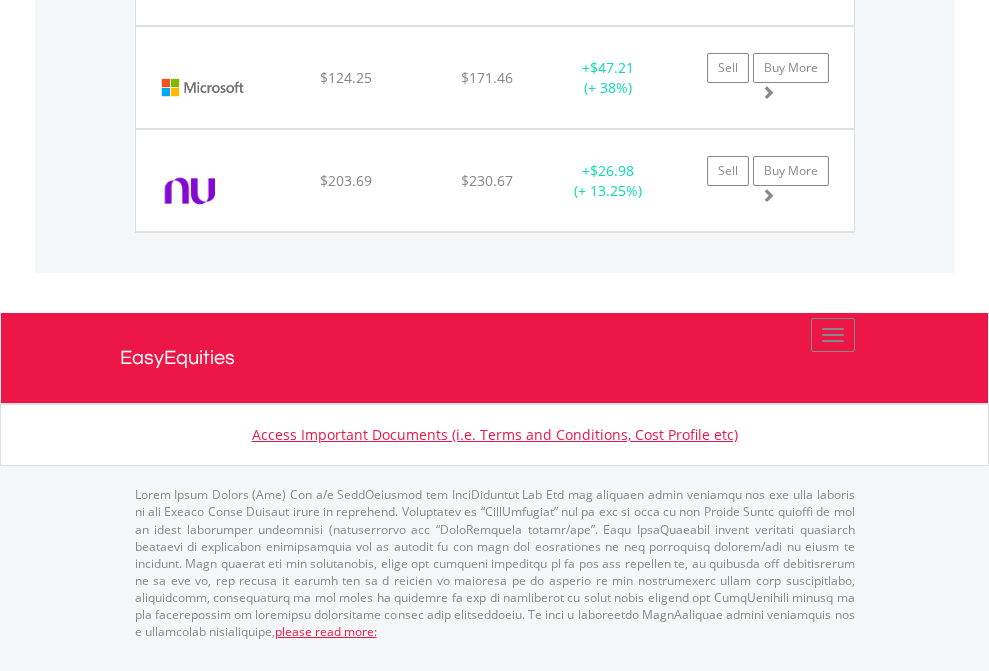 click on "EasyEquities AUD" at bounding box center (818, -1894) 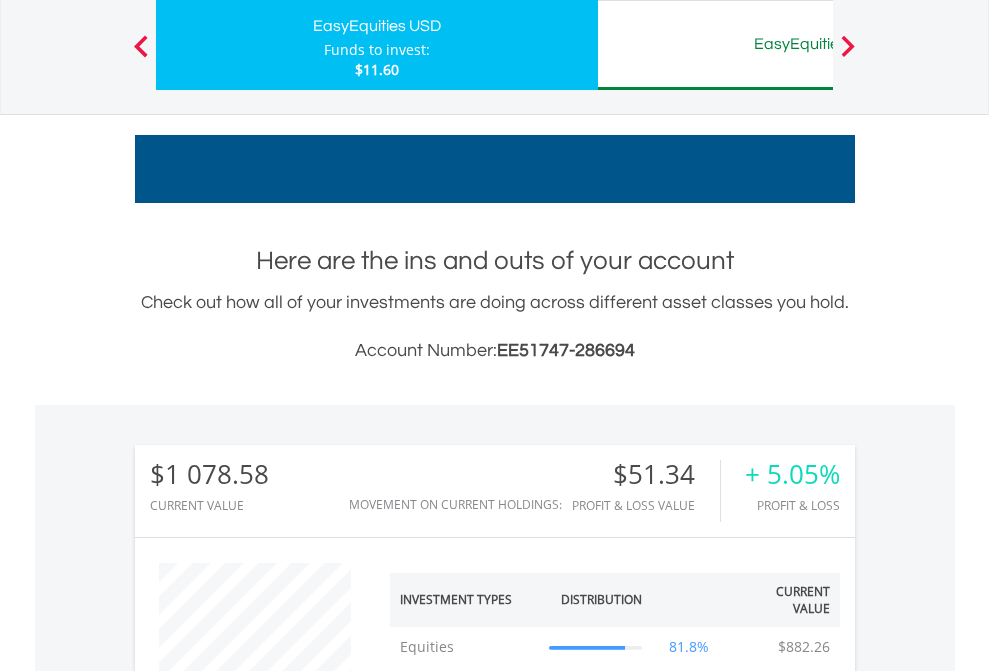scroll, scrollTop: 999808, scrollLeft: 999687, axis: both 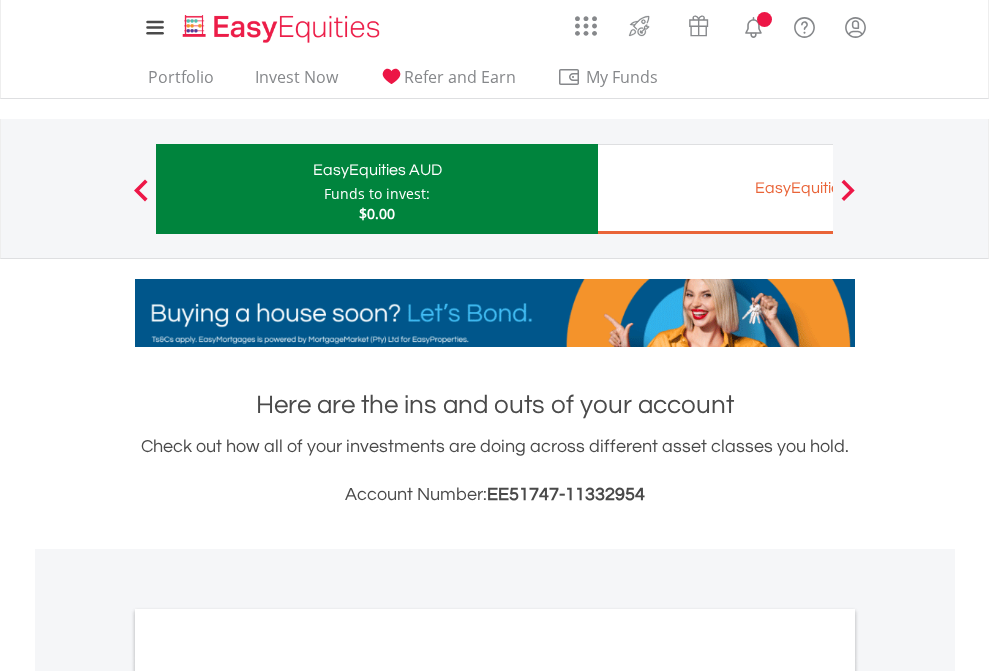 click on "All Holdings" at bounding box center (268, 1096) 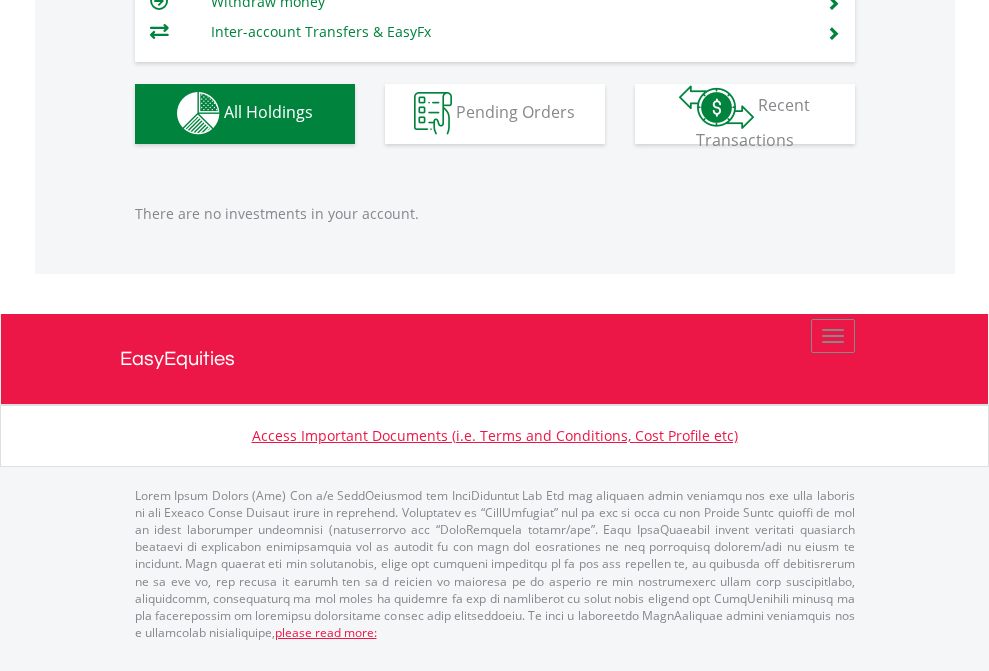 scroll, scrollTop: 1980, scrollLeft: 0, axis: vertical 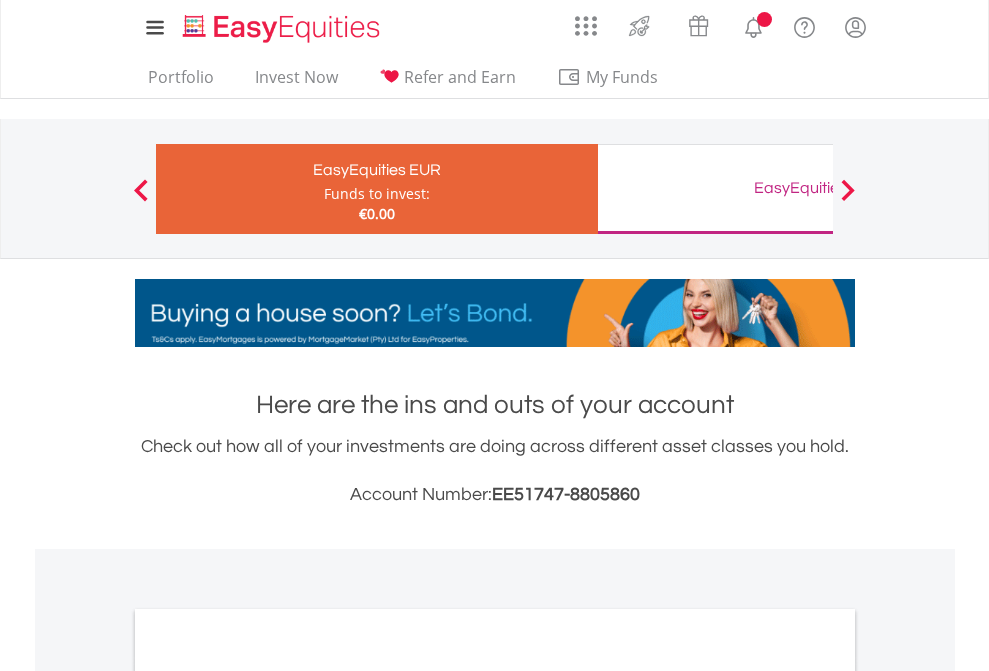 click on "All Holdings" at bounding box center (268, 1096) 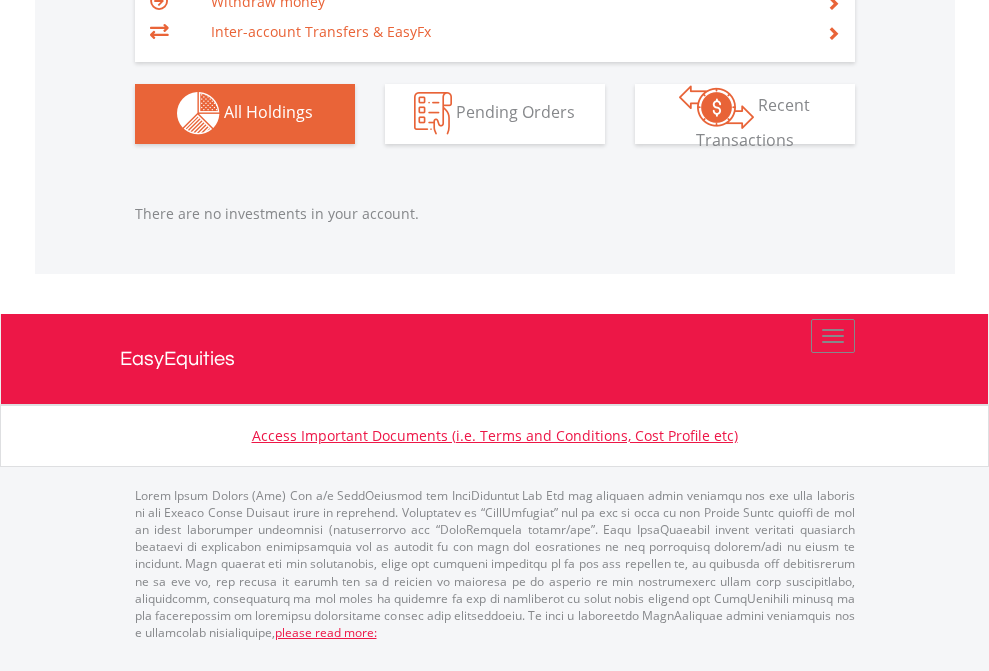 scroll, scrollTop: 1980, scrollLeft: 0, axis: vertical 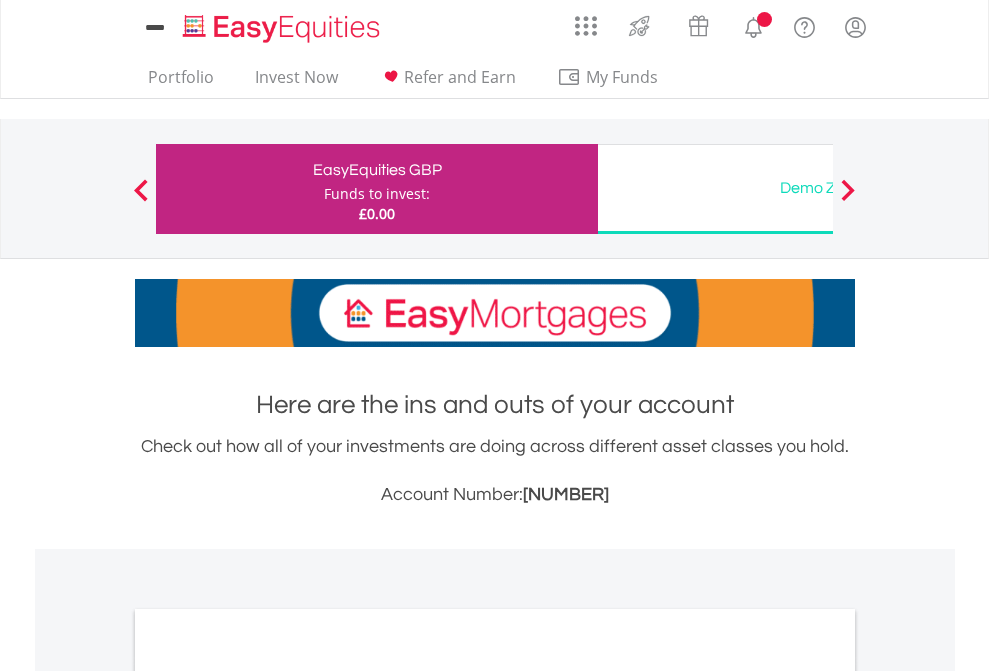 click on "All Holdings" at bounding box center [268, 1096] 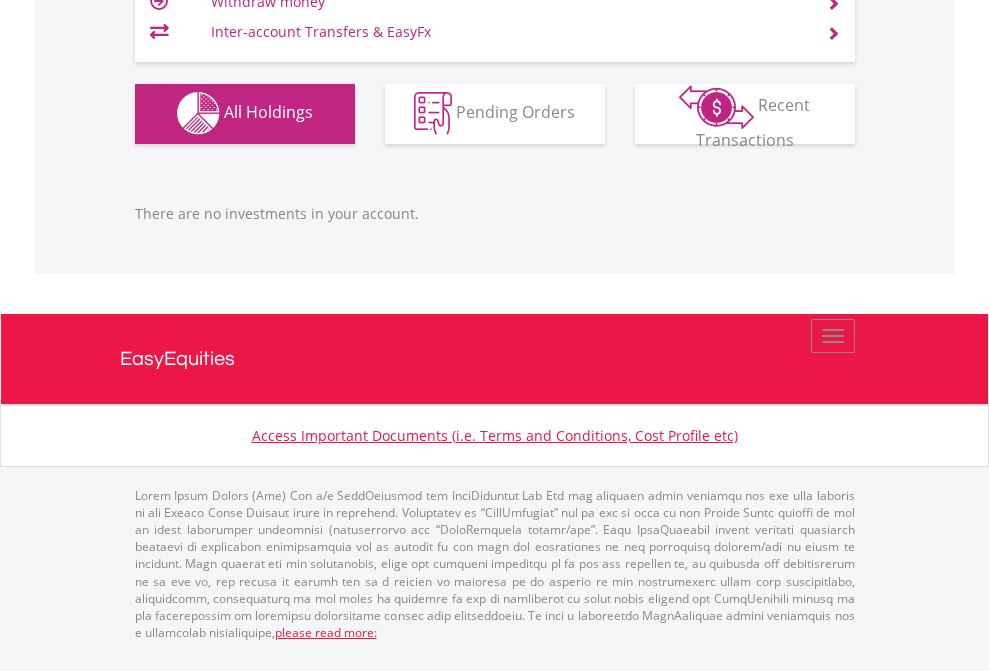 scroll, scrollTop: 1980, scrollLeft: 0, axis: vertical 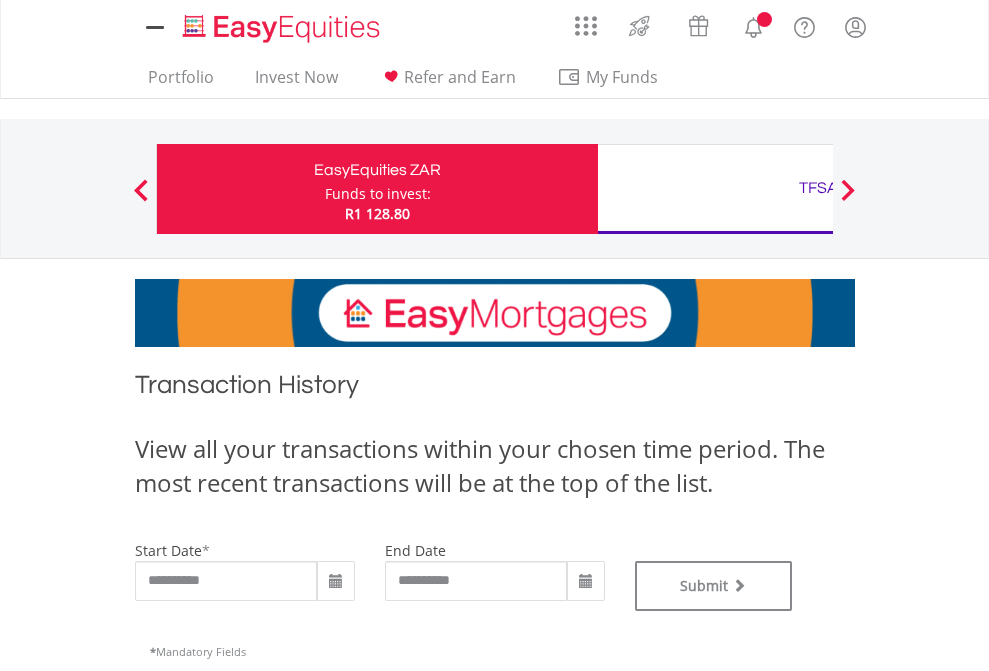 type on "**********" 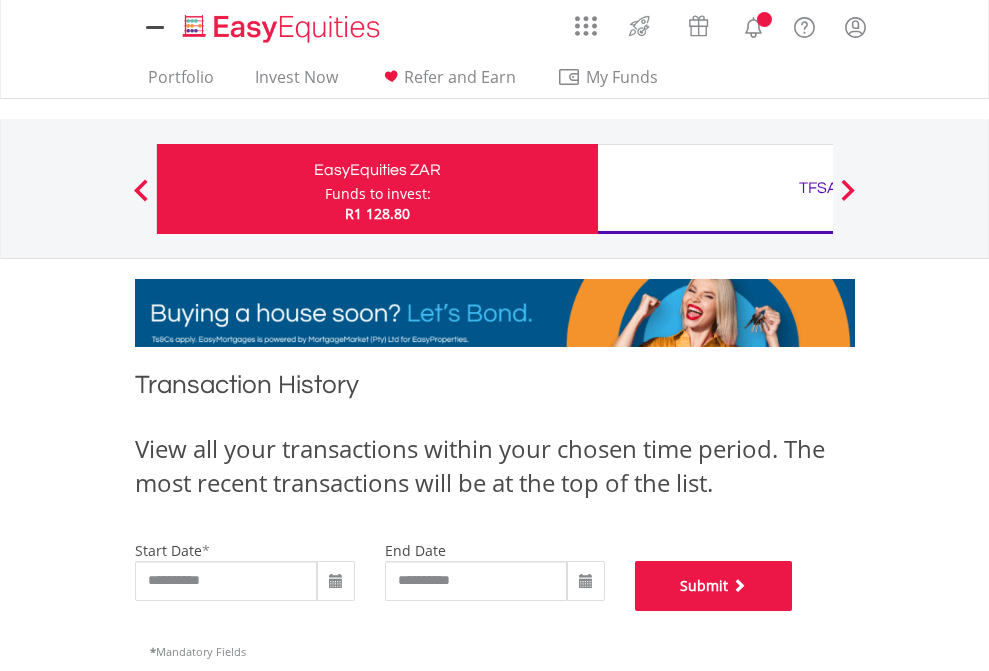 click on "Submit" at bounding box center [714, 586] 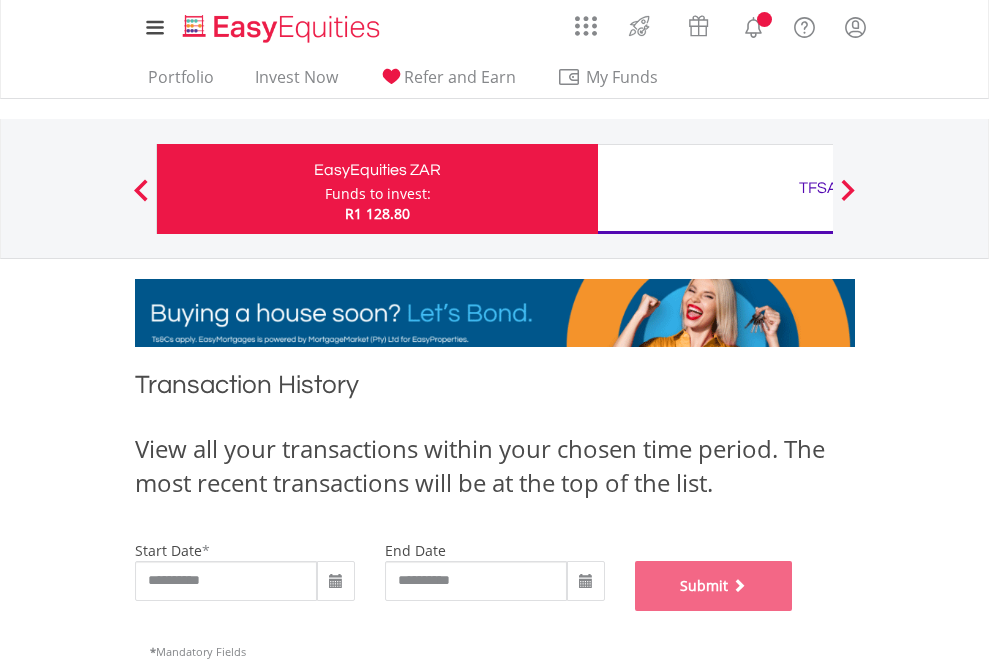 scroll, scrollTop: 811, scrollLeft: 0, axis: vertical 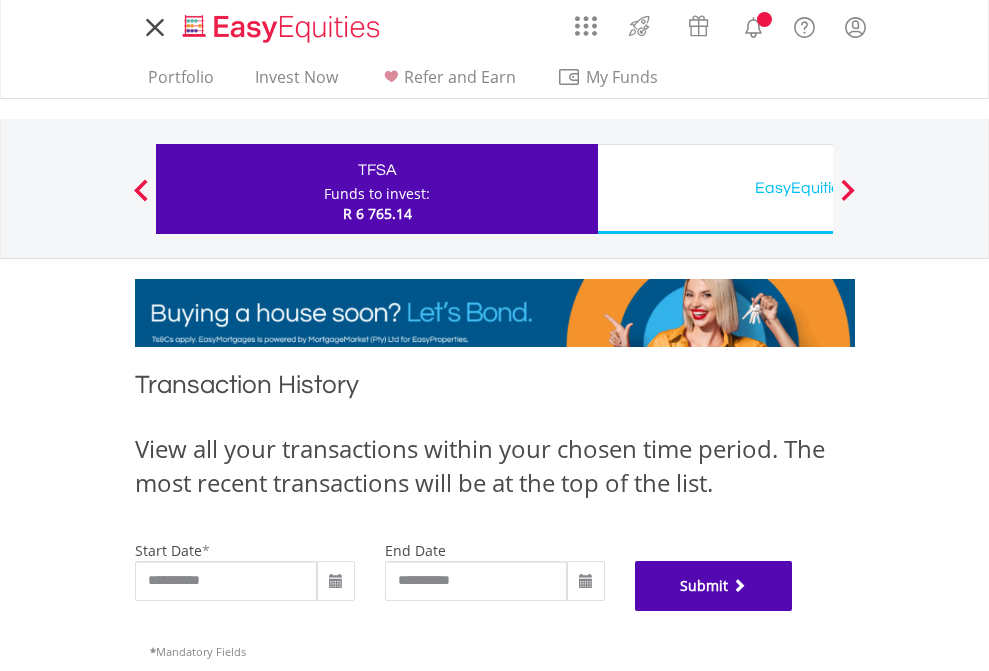 click on "Submit" at bounding box center [714, 586] 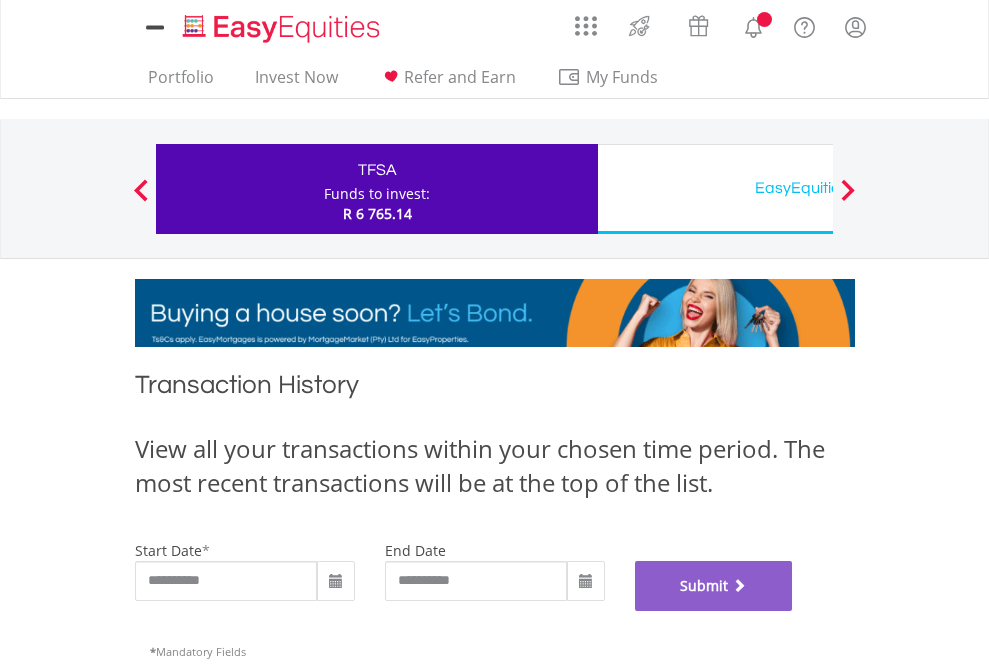 scroll, scrollTop: 811, scrollLeft: 0, axis: vertical 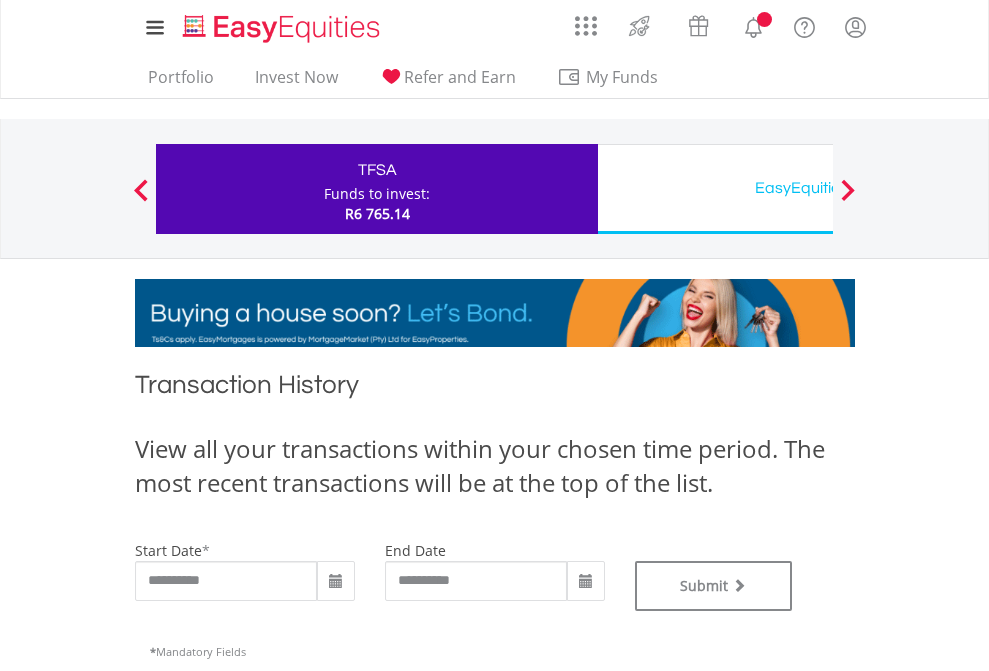 click on "EasyEquities USD" at bounding box center (818, 188) 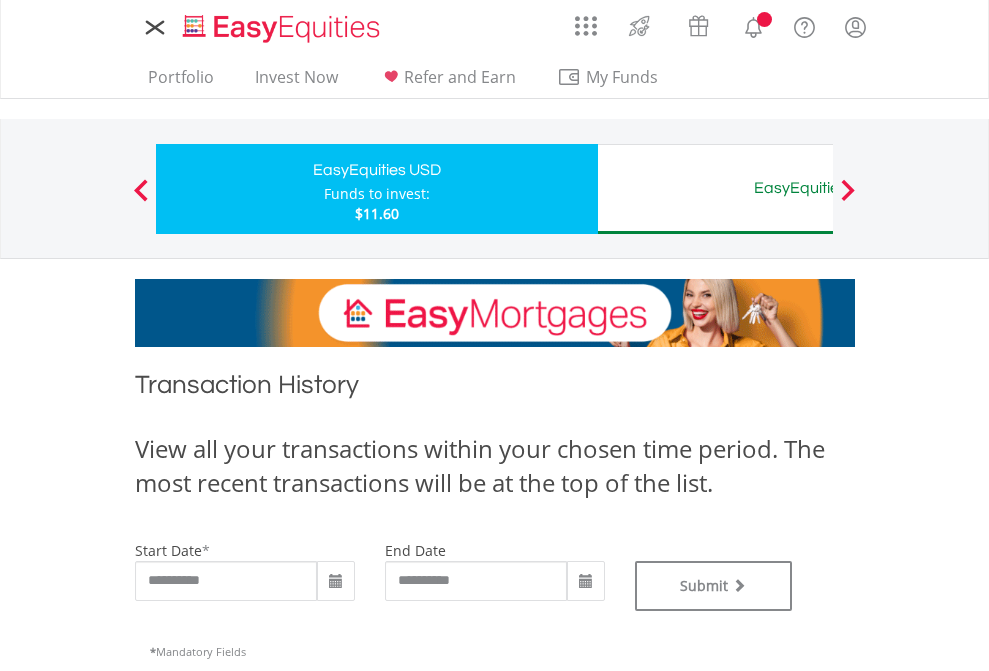scroll, scrollTop: 0, scrollLeft: 0, axis: both 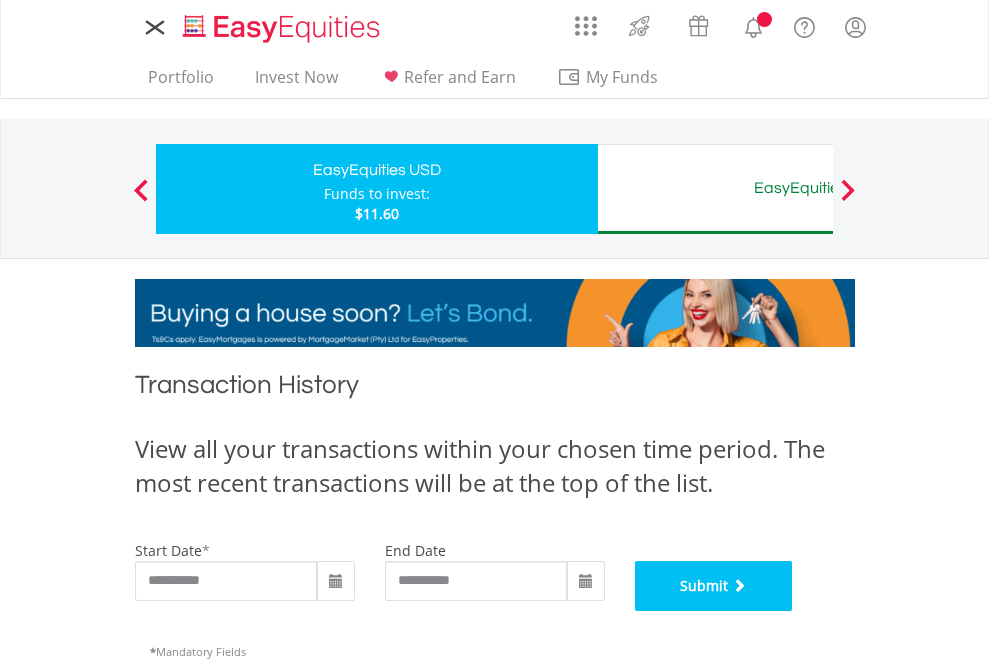 click on "Submit" at bounding box center (714, 586) 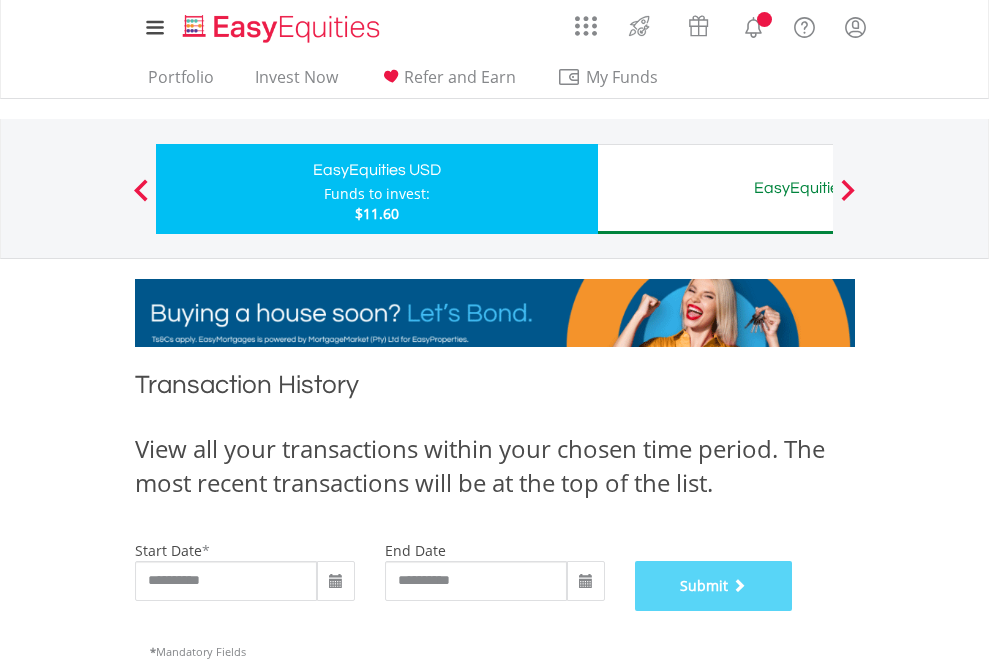 scroll, scrollTop: 811, scrollLeft: 0, axis: vertical 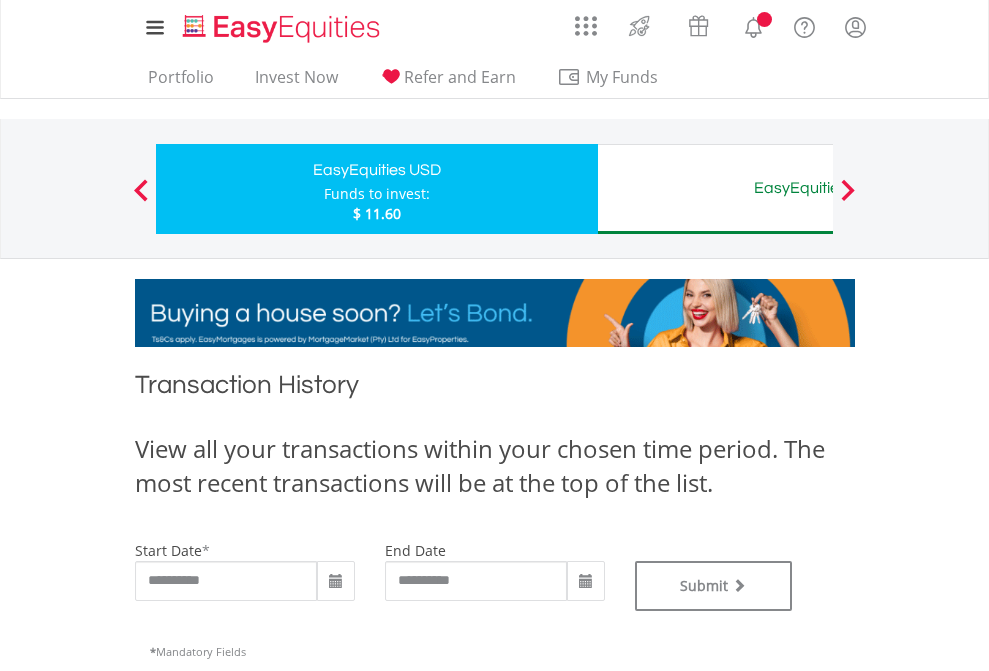 click on "EasyEquities AUD" at bounding box center [818, 188] 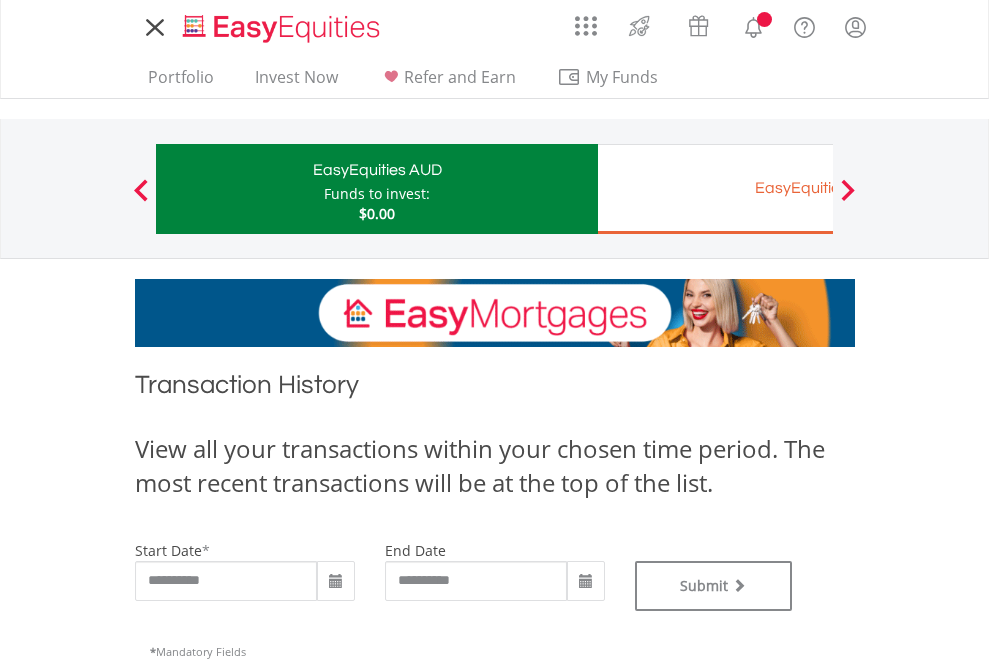 scroll, scrollTop: 0, scrollLeft: 0, axis: both 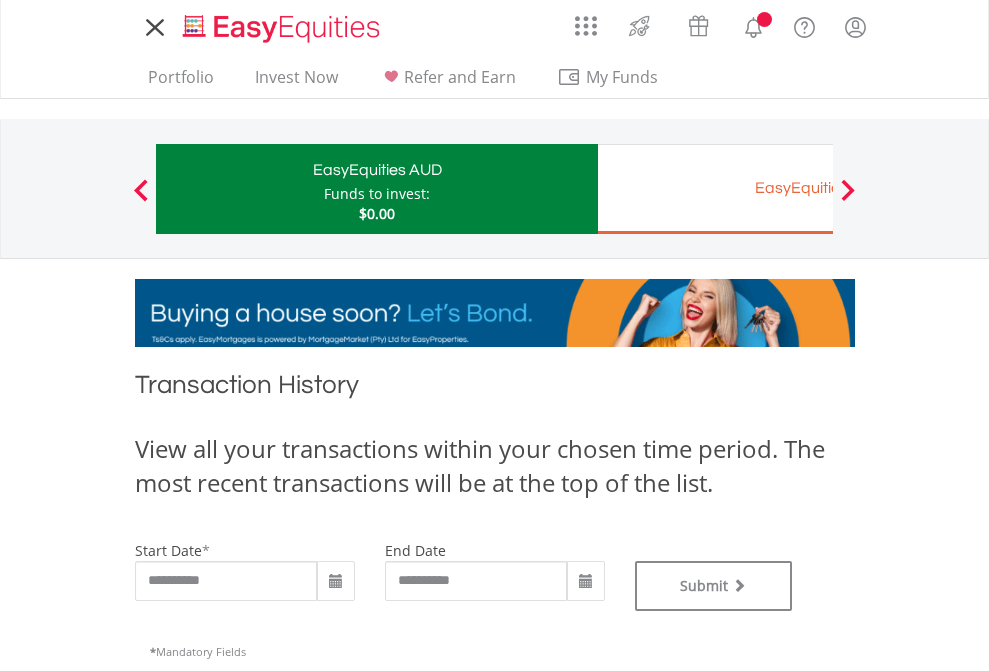 type on "**********" 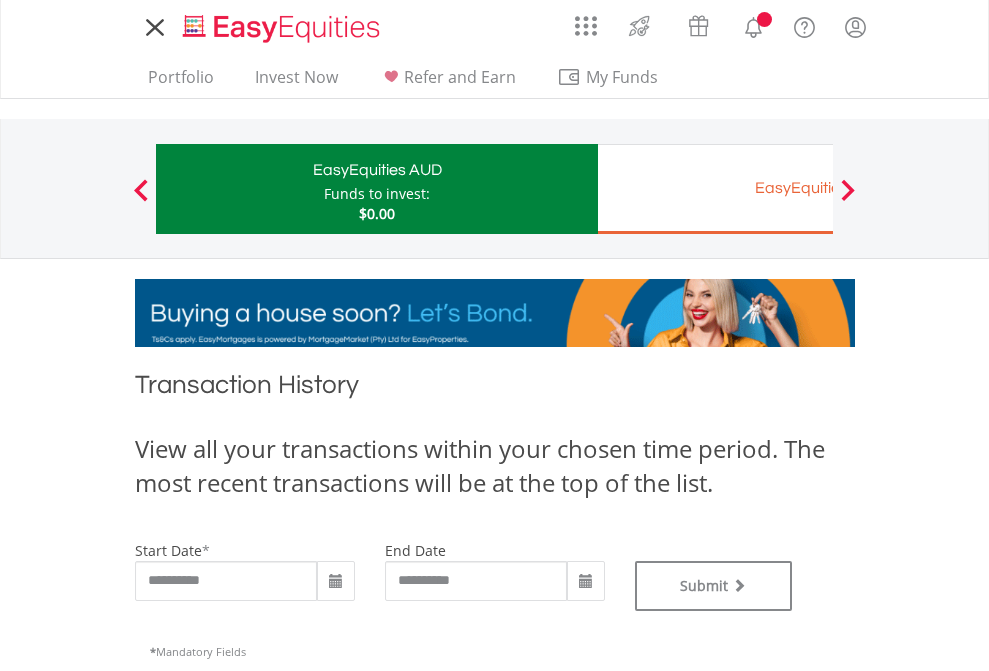 type on "**********" 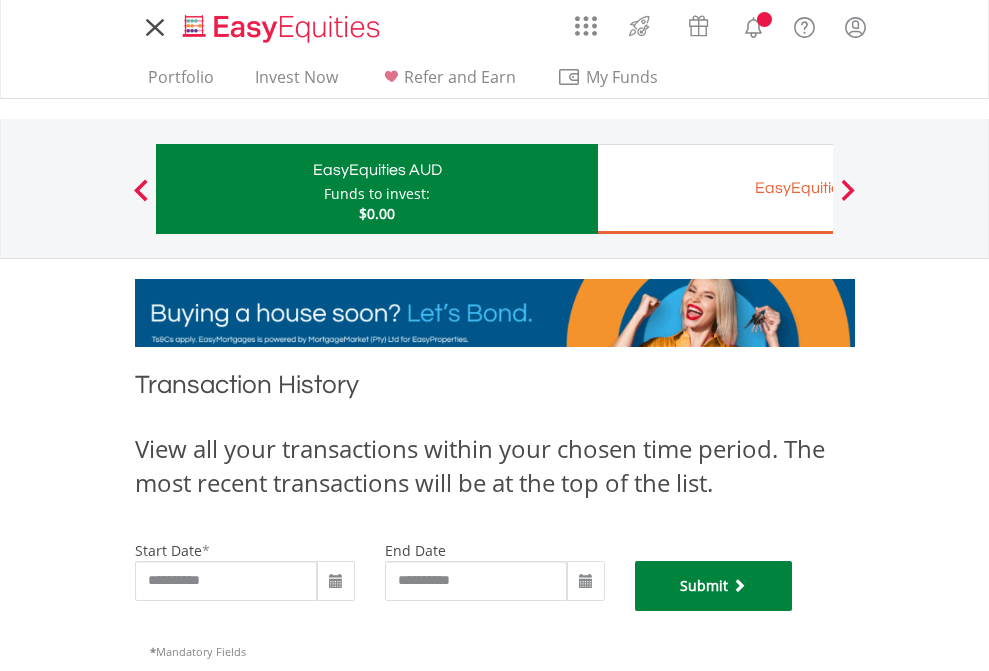 click on "Submit" at bounding box center (714, 586) 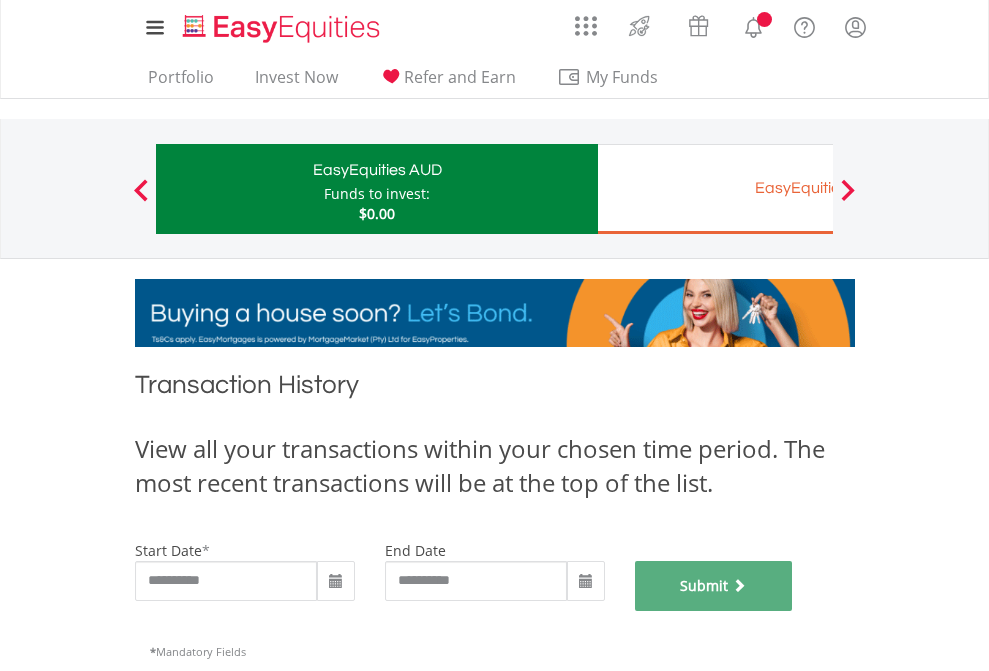 scroll, scrollTop: 811, scrollLeft: 0, axis: vertical 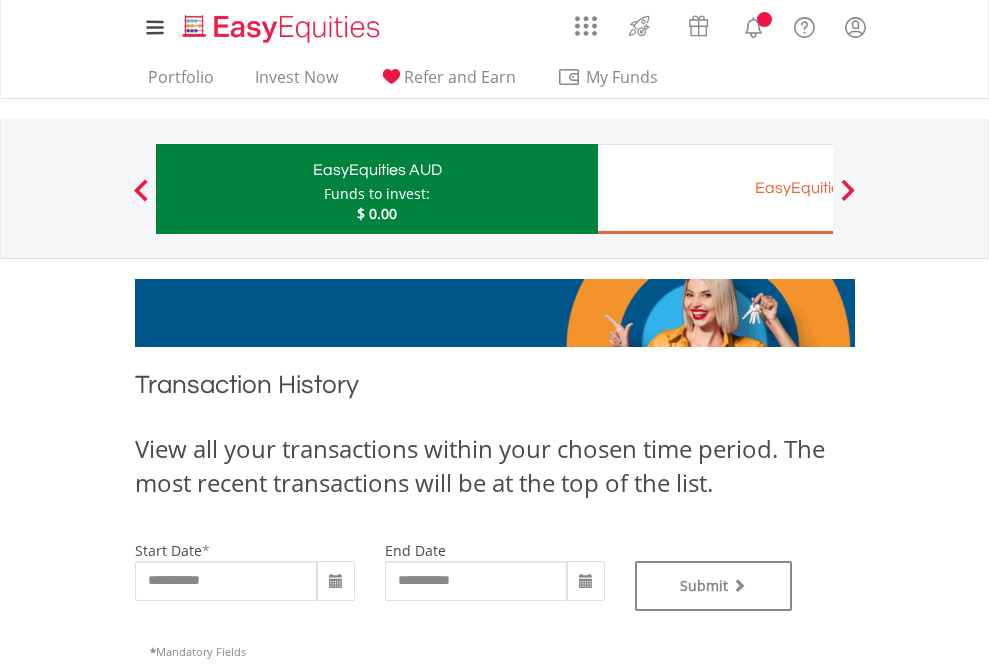 click on "EasyEquities EUR" at bounding box center (818, 188) 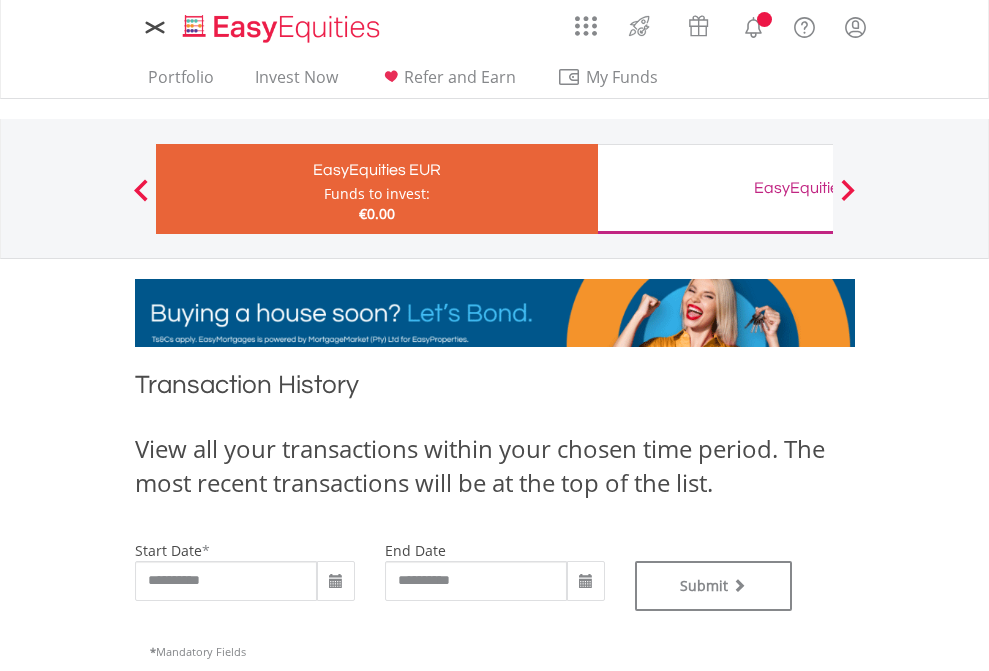 scroll, scrollTop: 0, scrollLeft: 0, axis: both 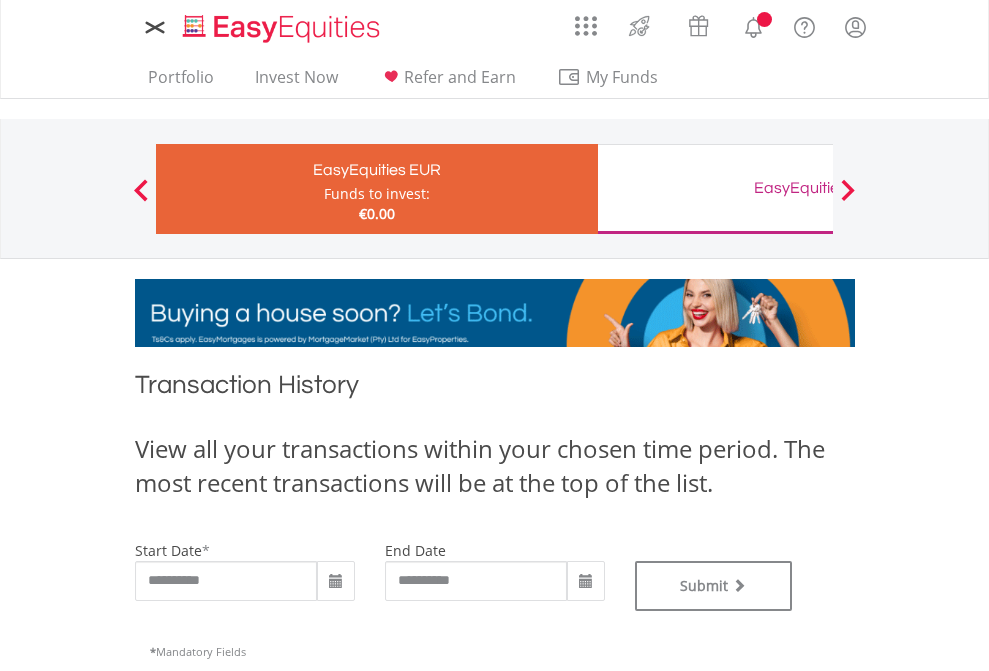 type on "**********" 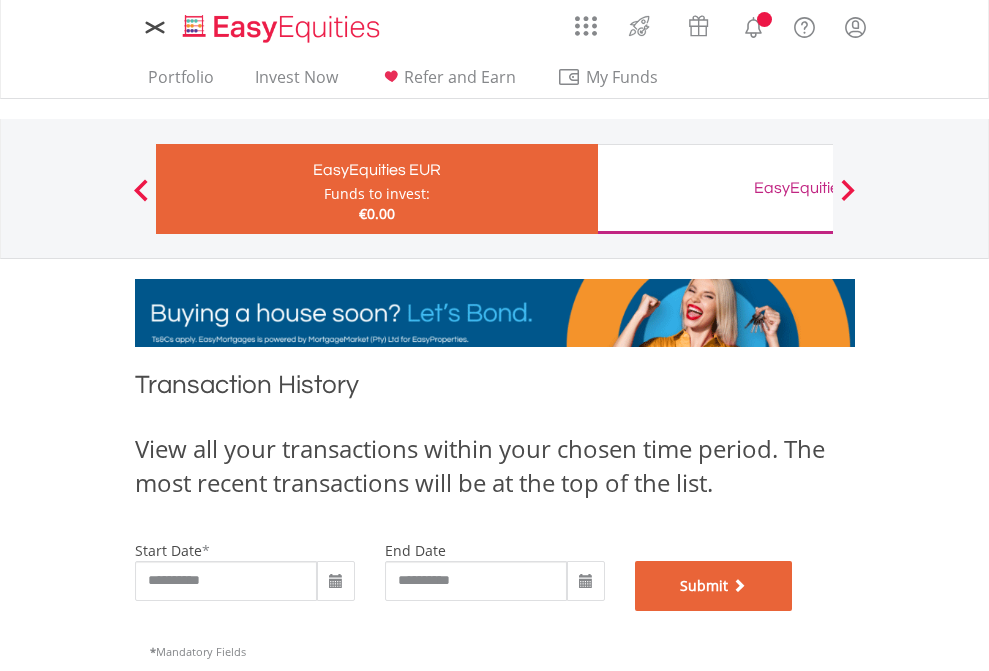 click on "Submit" at bounding box center (714, 586) 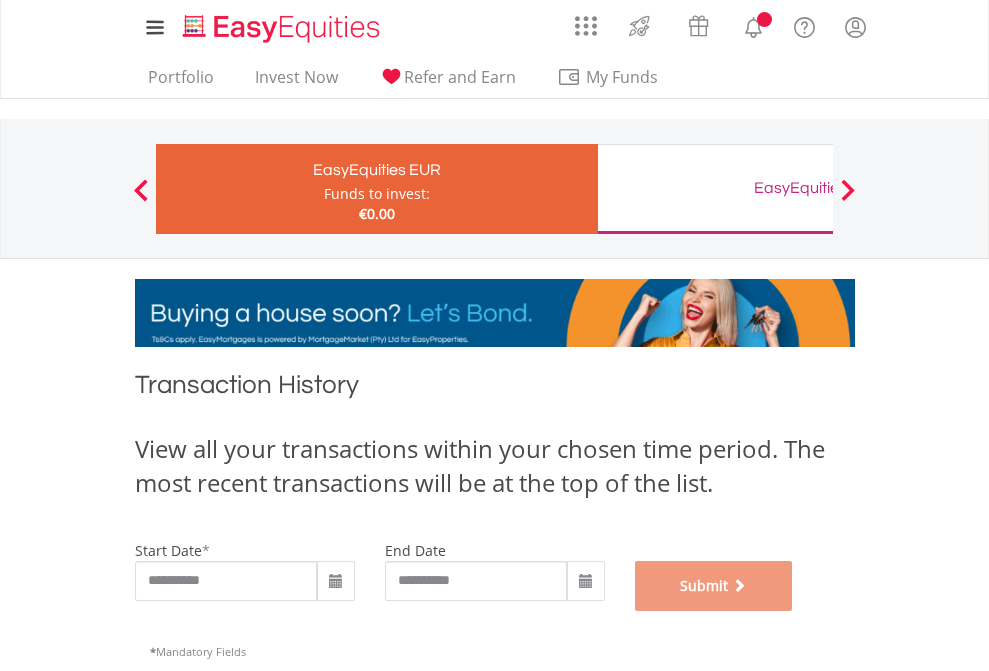 scroll, scrollTop: 811, scrollLeft: 0, axis: vertical 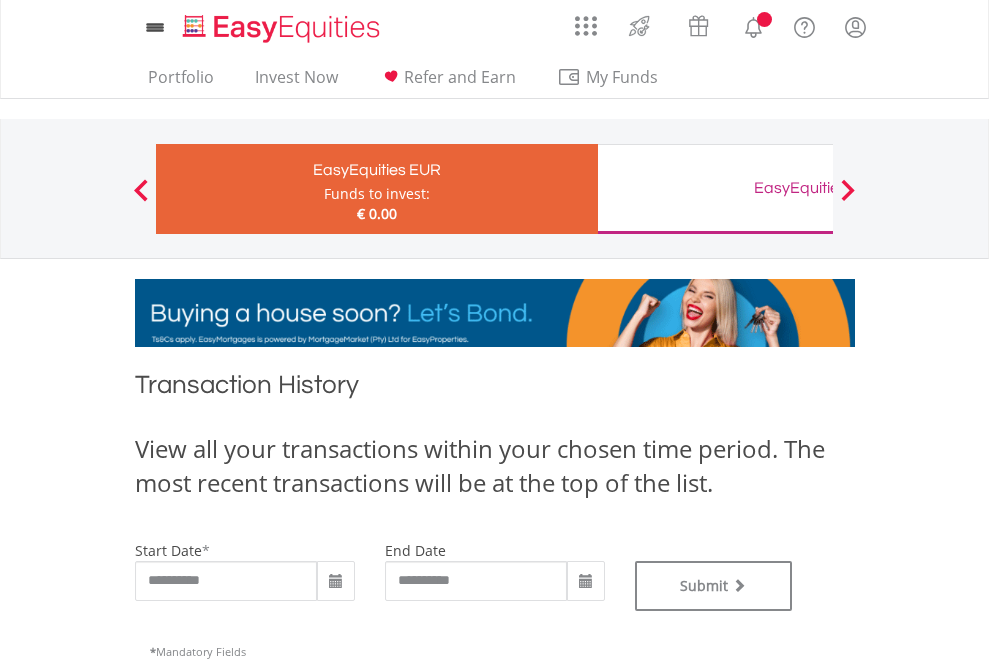 click on "EasyEquities GBP" at bounding box center [818, 188] 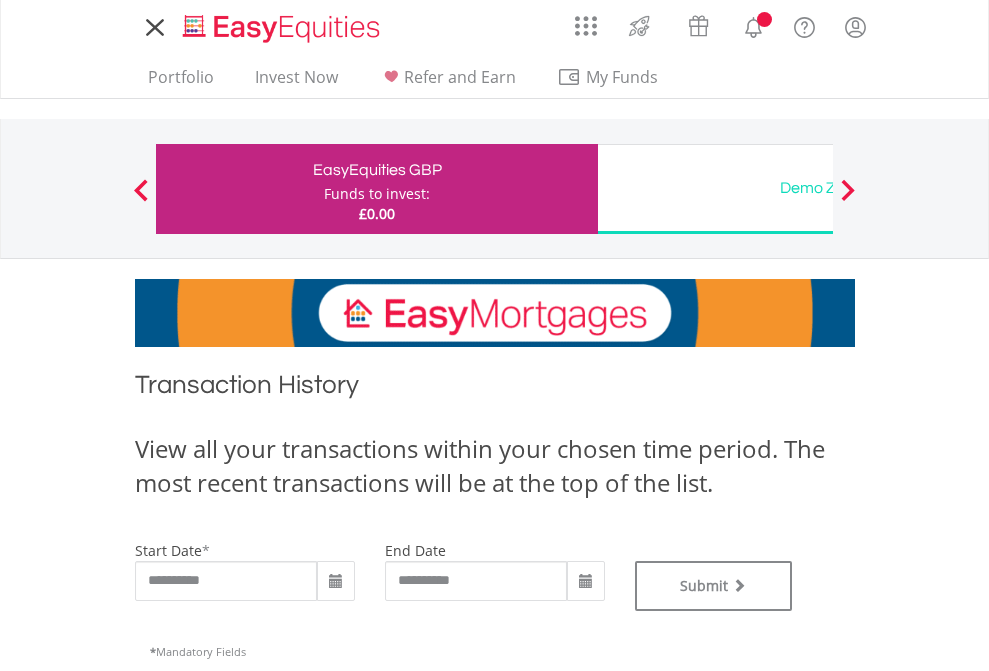scroll, scrollTop: 0, scrollLeft: 0, axis: both 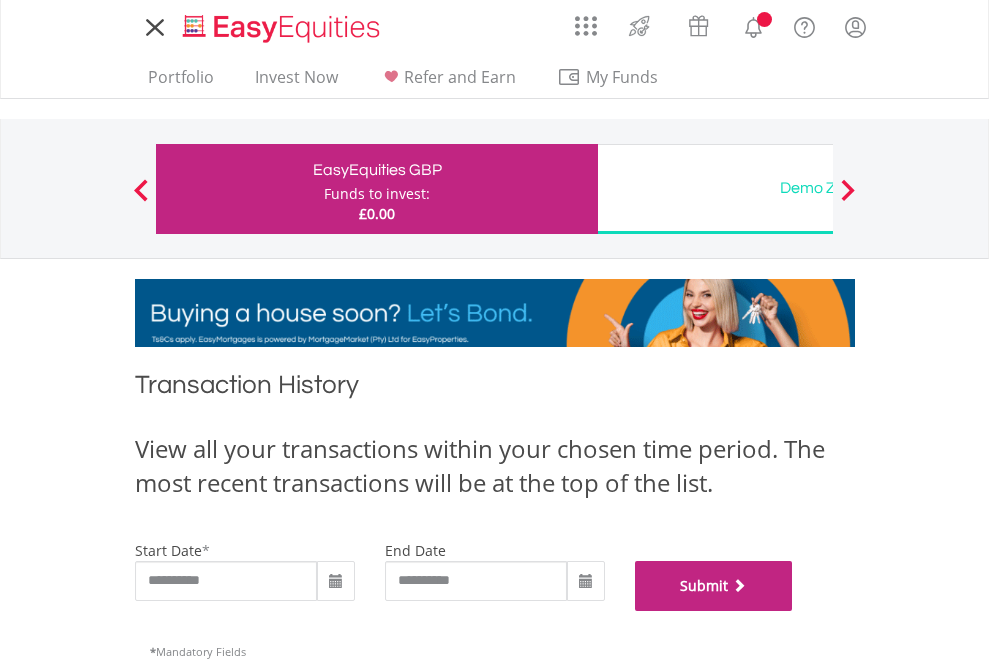 click on "Submit" at bounding box center (714, 586) 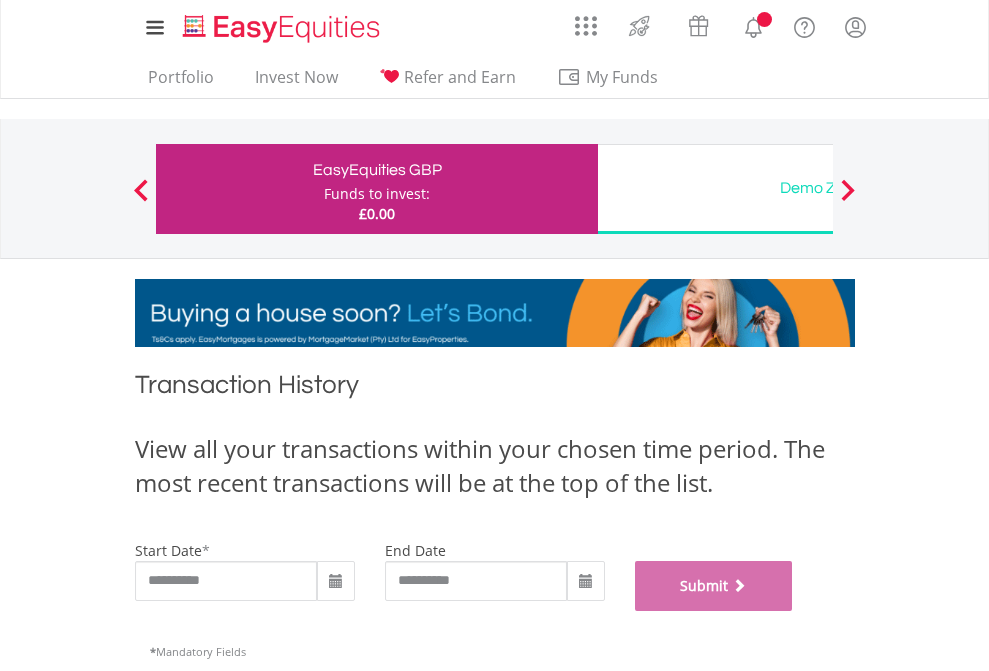 scroll, scrollTop: 811, scrollLeft: 0, axis: vertical 